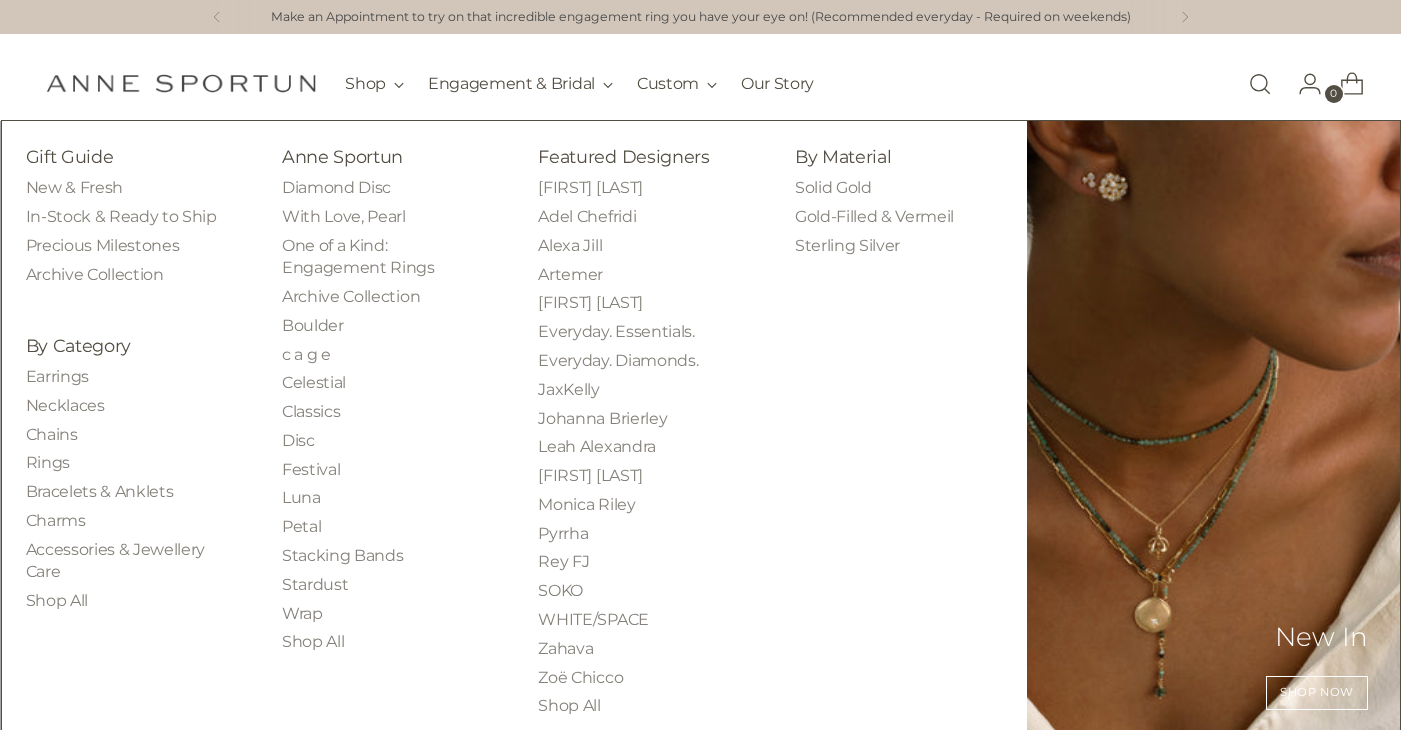 scroll, scrollTop: 0, scrollLeft: 0, axis: both 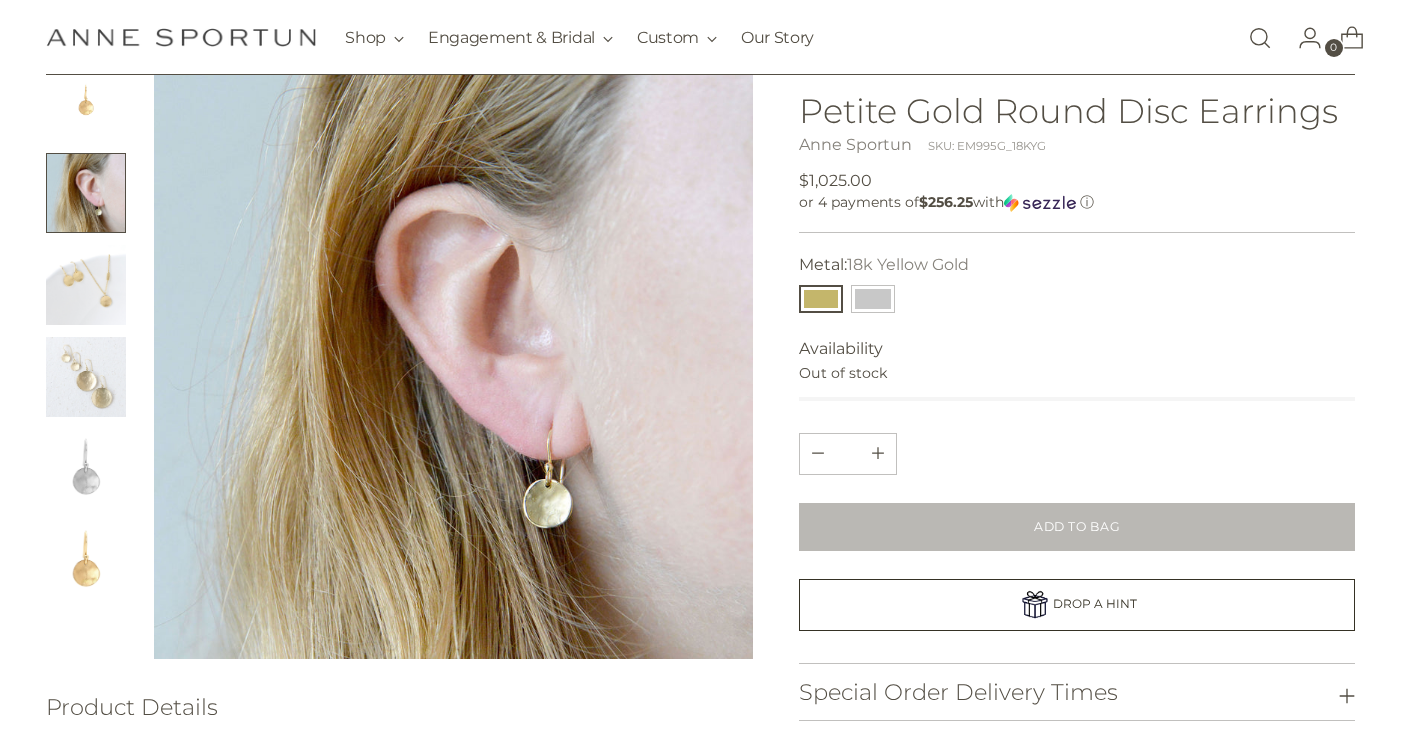click at bounding box center [86, 377] 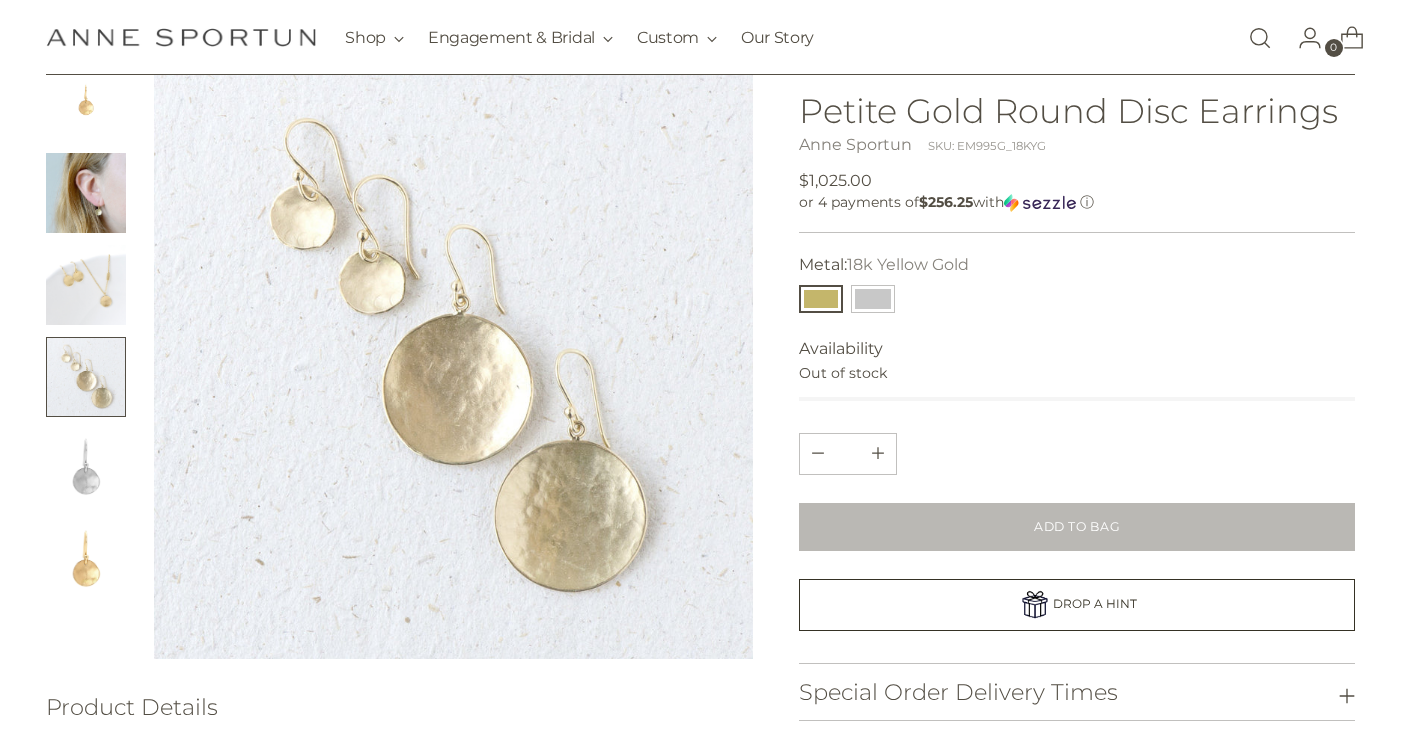 click at bounding box center (86, 285) 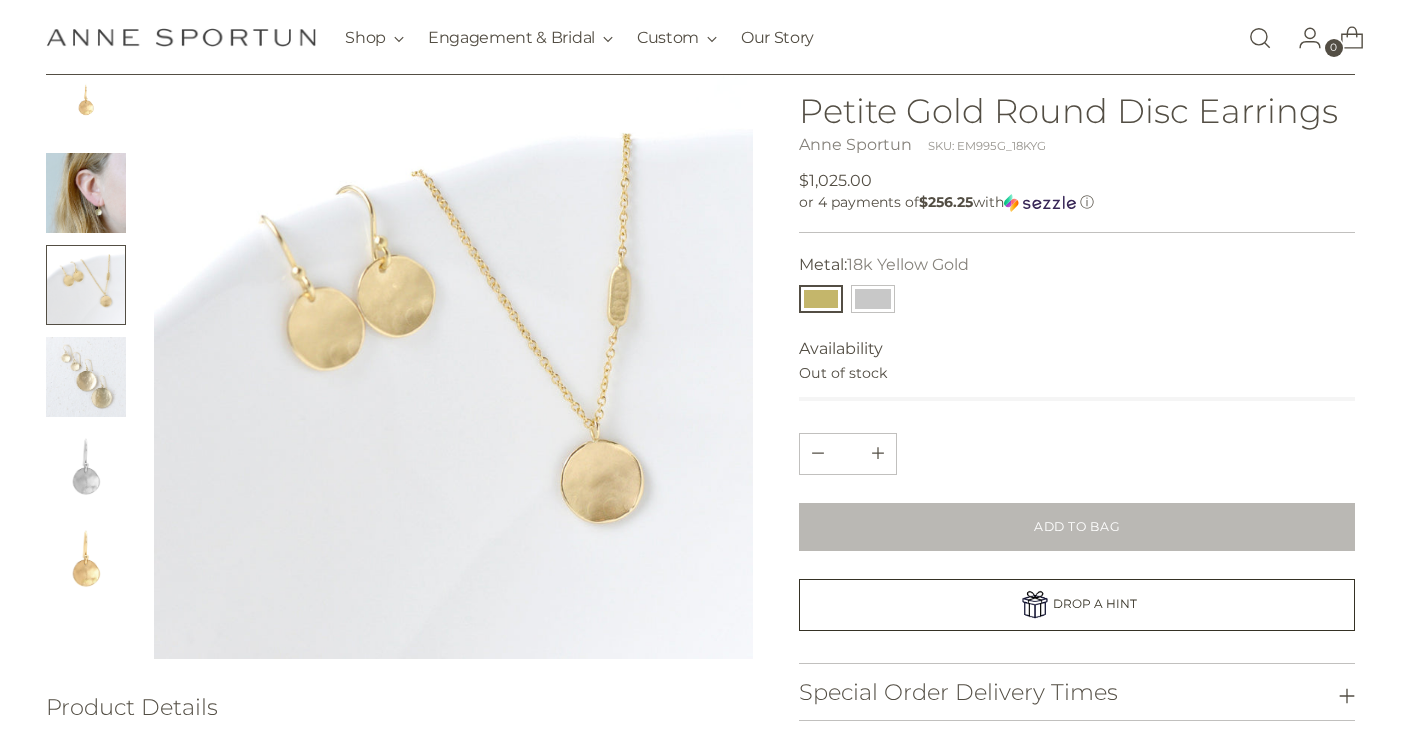 click at bounding box center [86, 193] 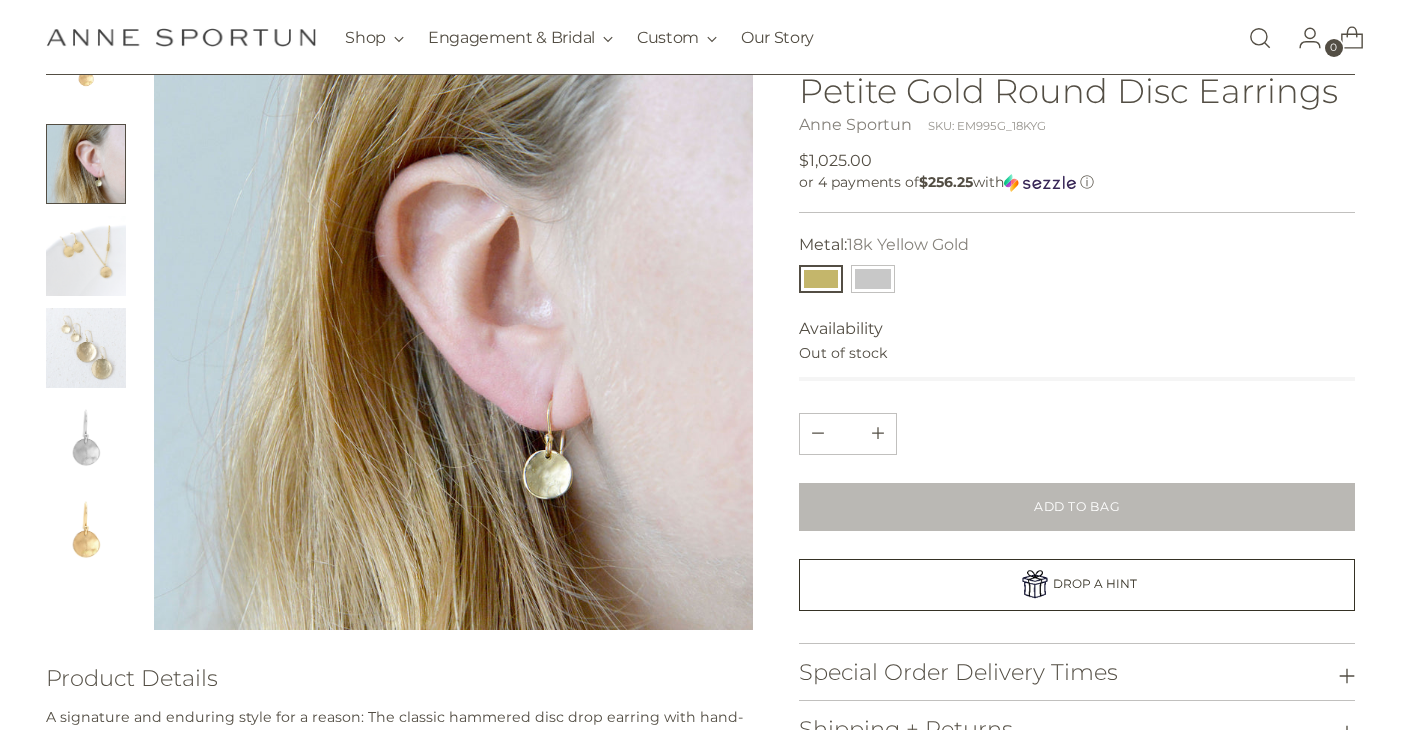 scroll, scrollTop: 171, scrollLeft: 0, axis: vertical 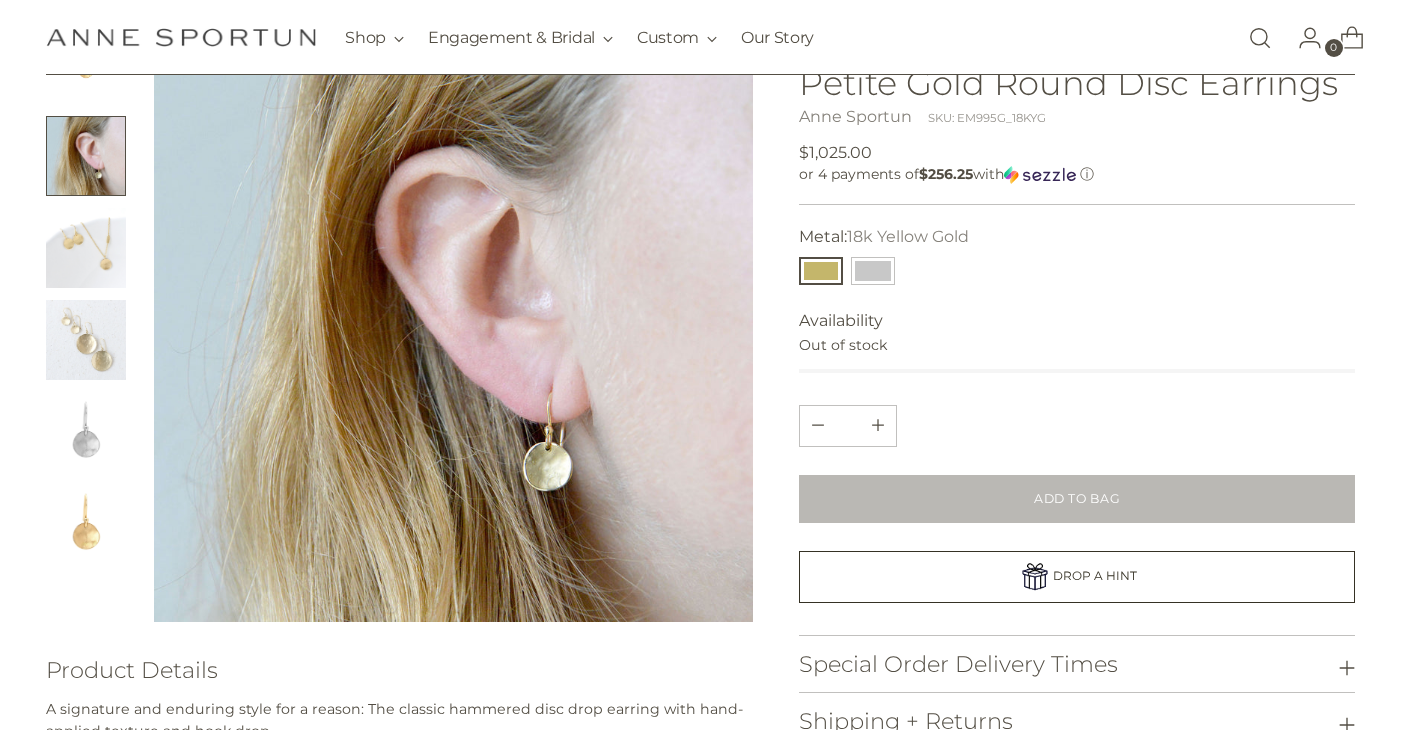 click at bounding box center (86, 524) 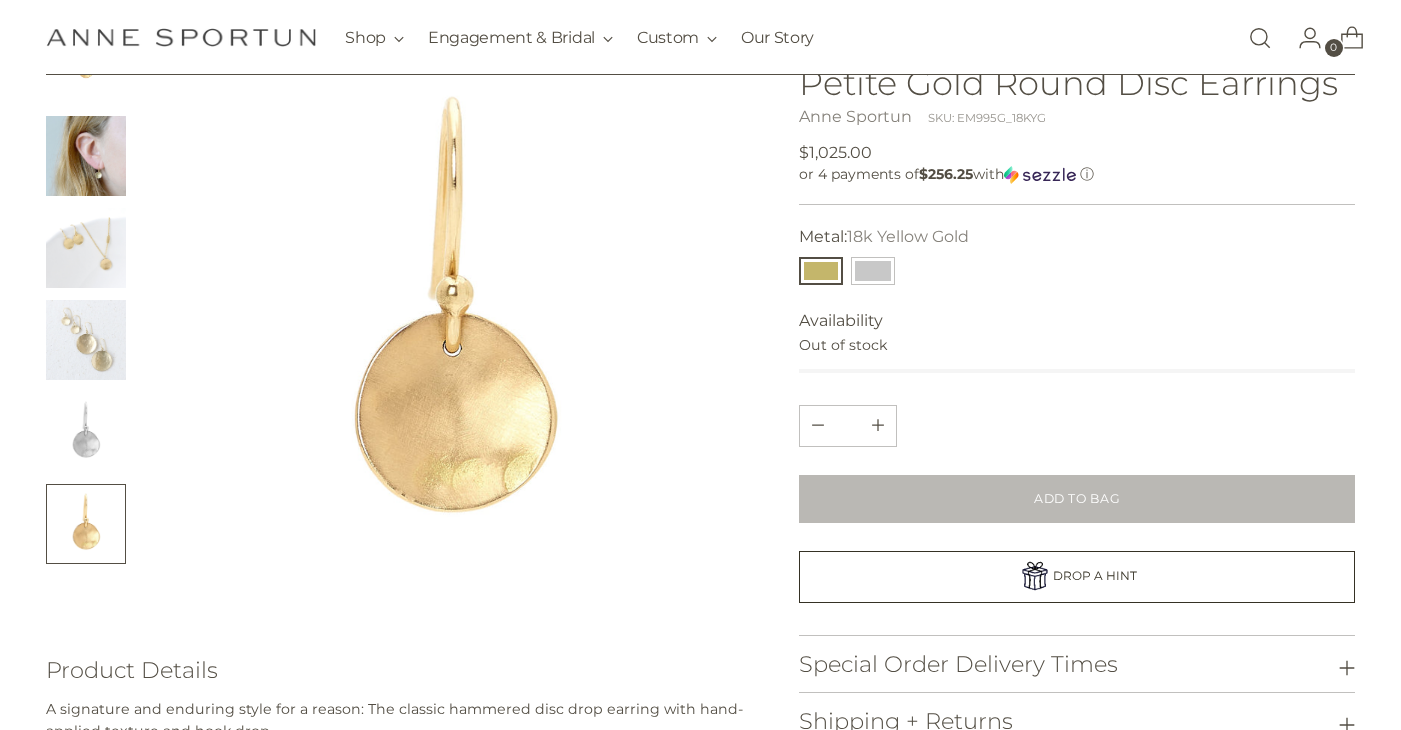 click at bounding box center [86, 248] 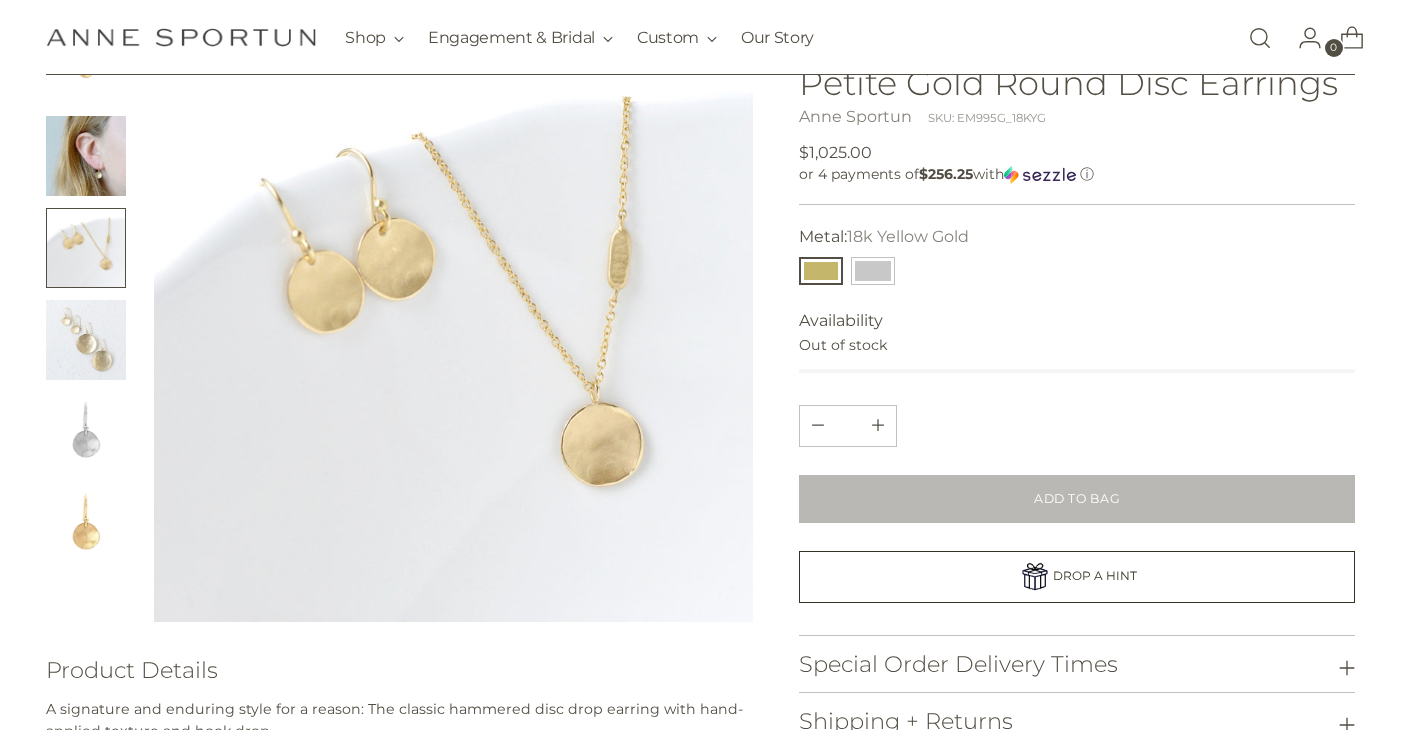 click at bounding box center (86, 248) 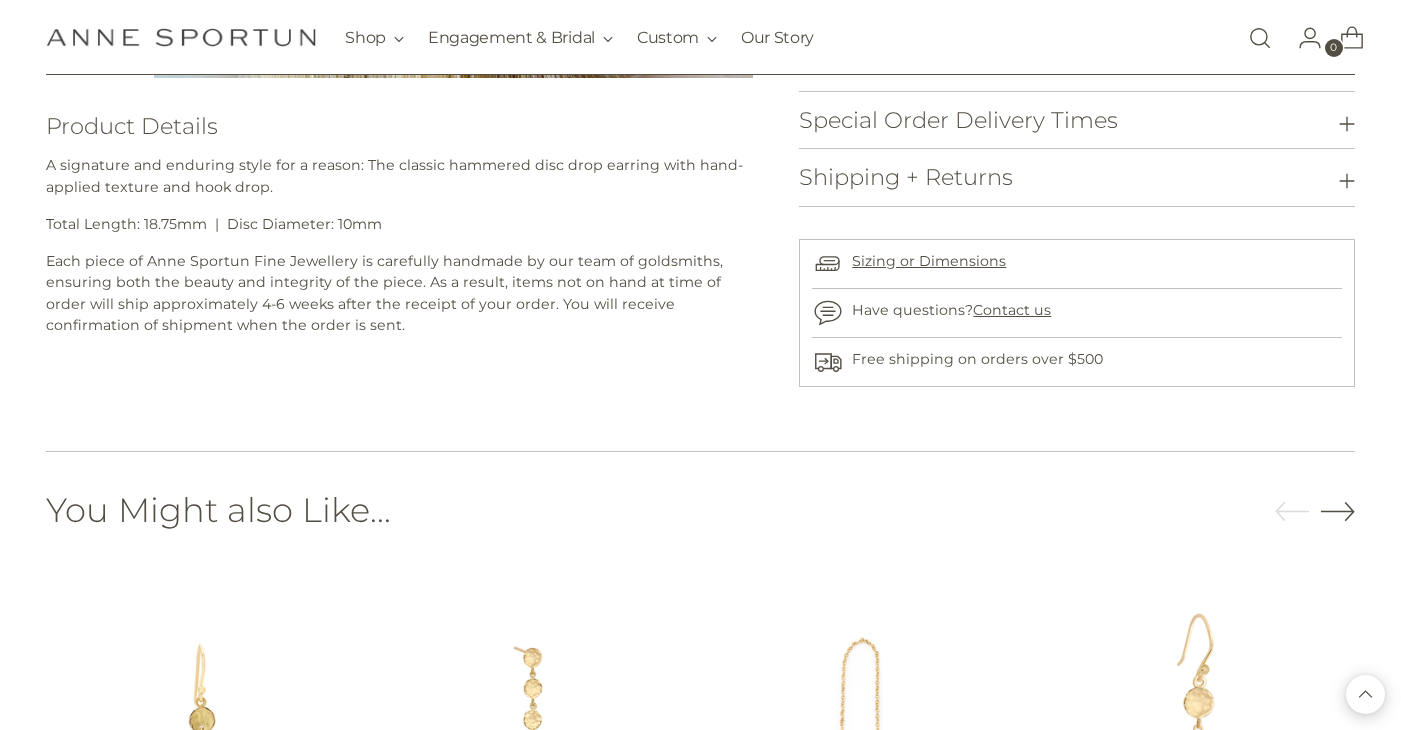 scroll, scrollTop: 516, scrollLeft: 0, axis: vertical 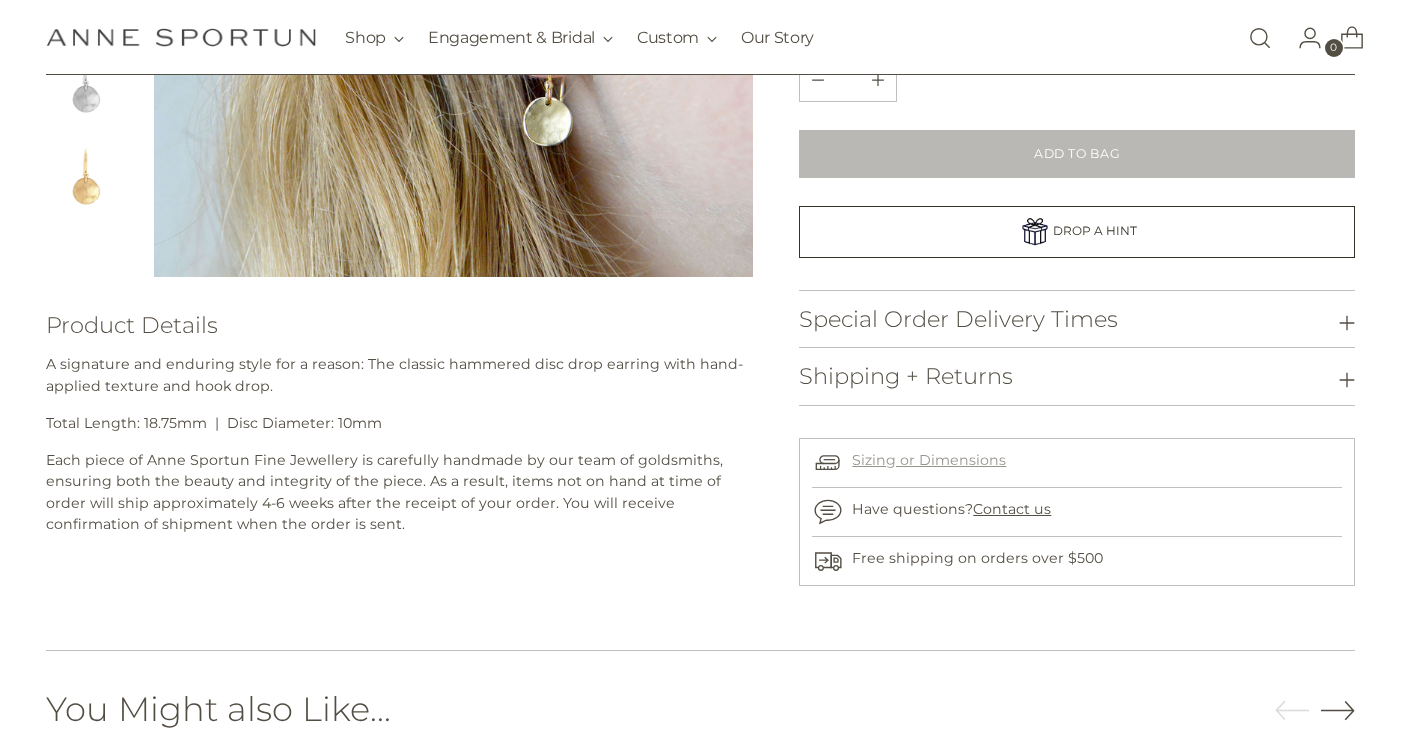click on "Sizing or Dimensions" at bounding box center (929, 460) 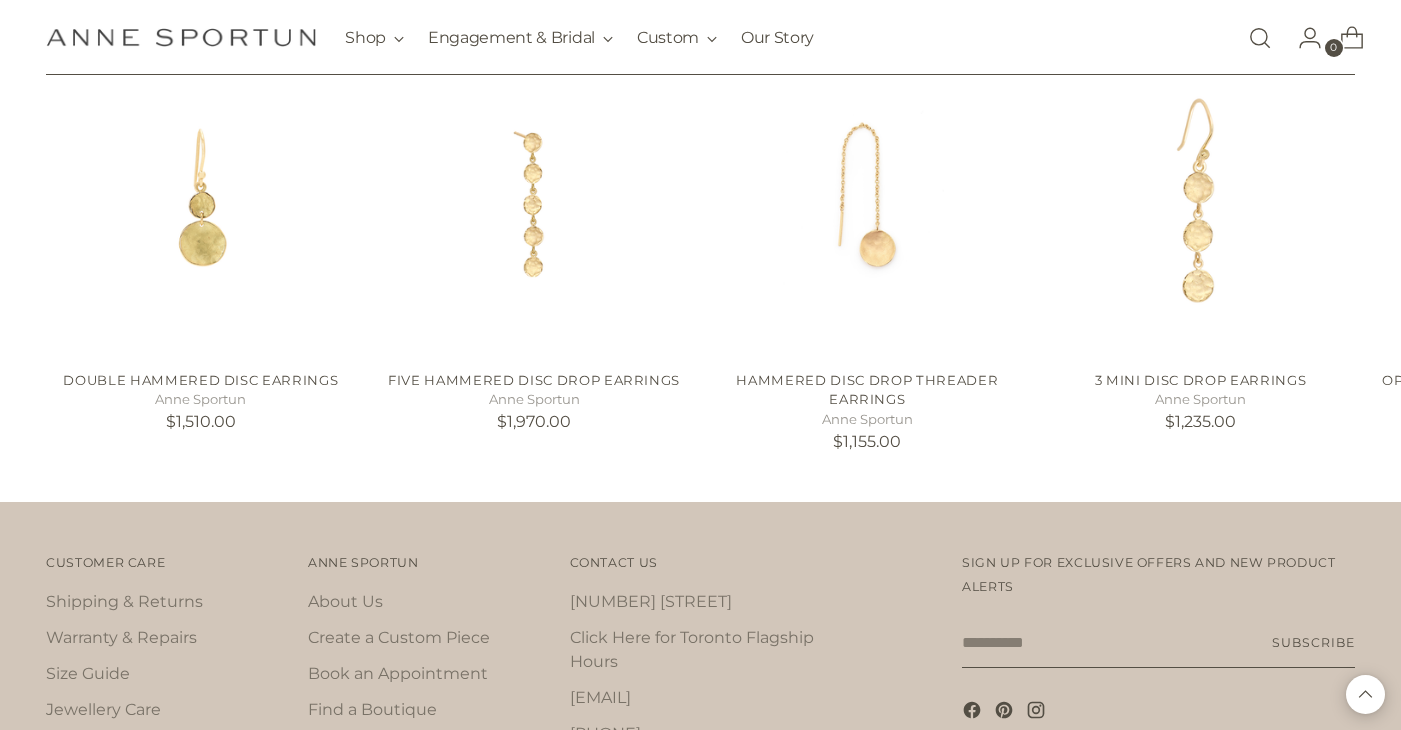 scroll, scrollTop: 1233, scrollLeft: 0, axis: vertical 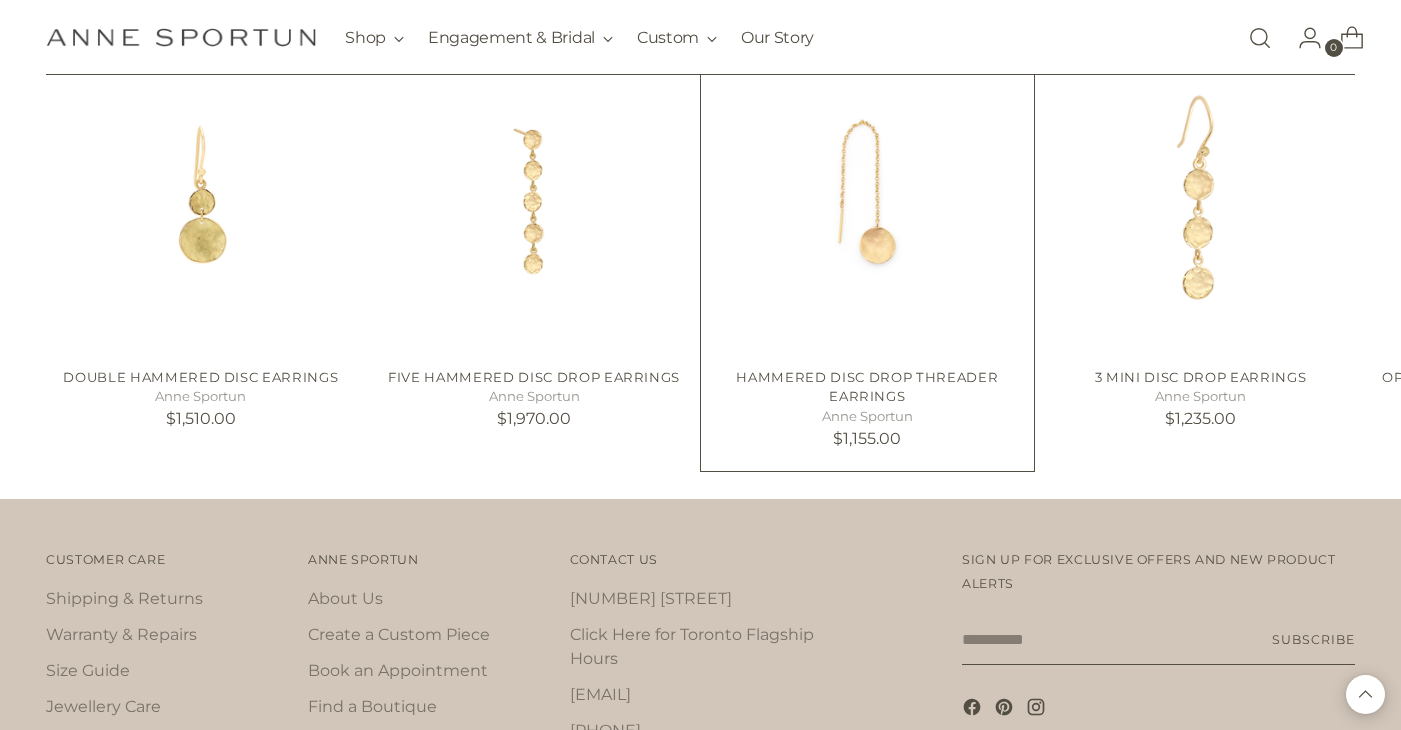 click at bounding box center [0, 0] 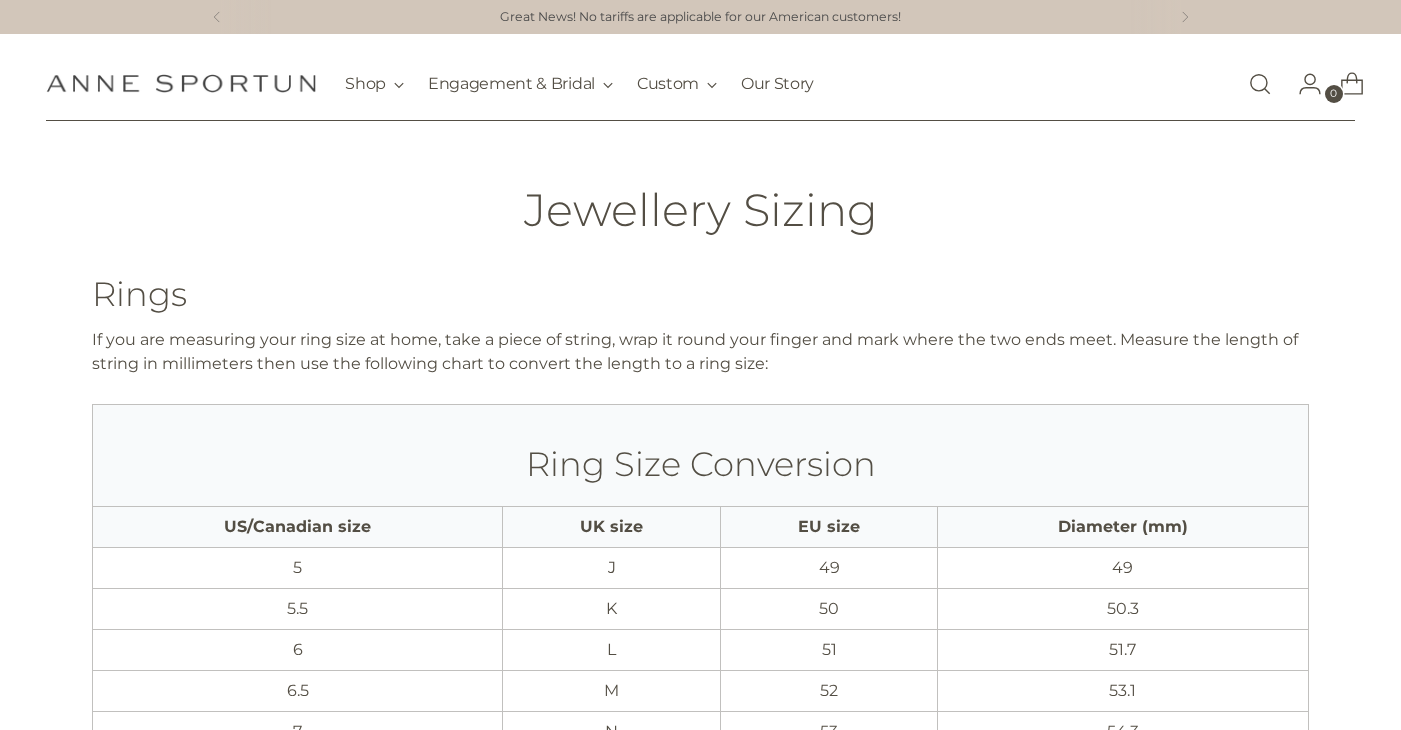 scroll, scrollTop: 0, scrollLeft: 0, axis: both 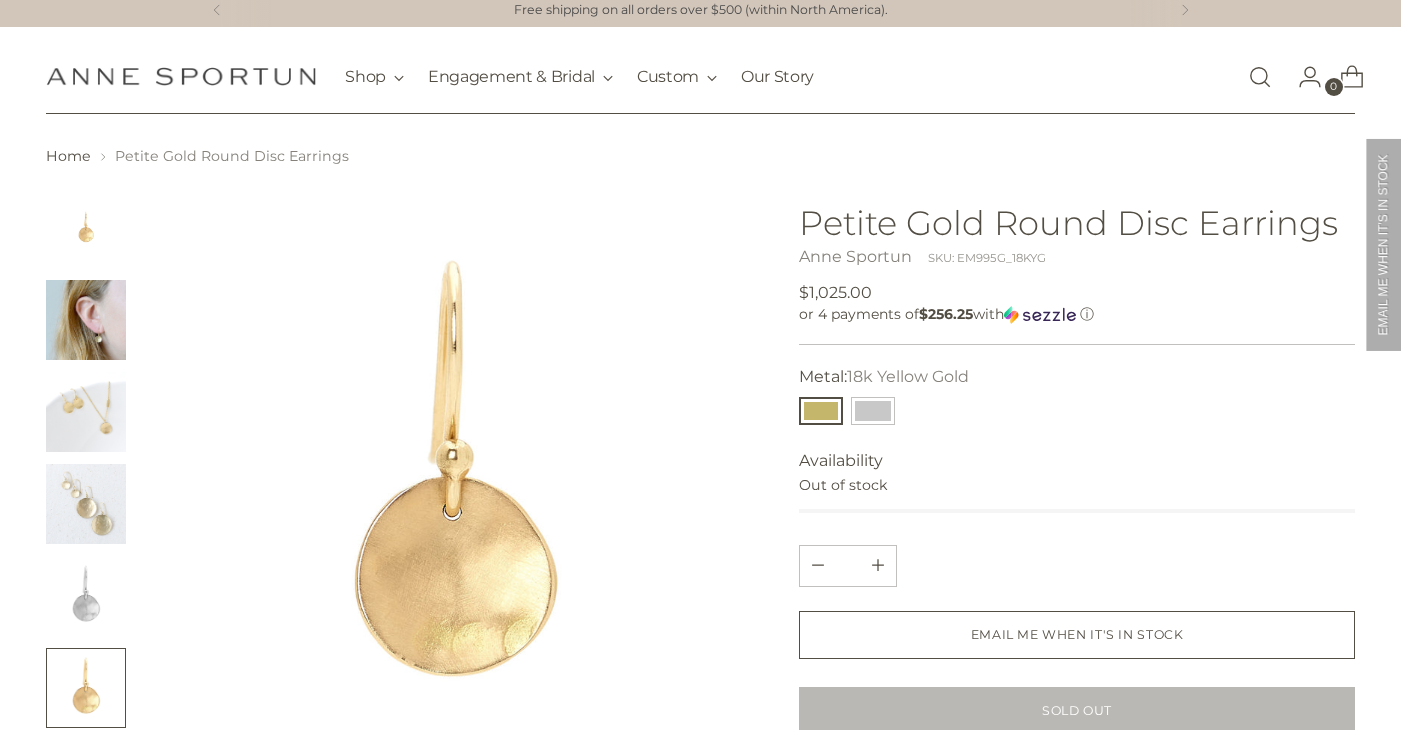 click at bounding box center [86, 412] 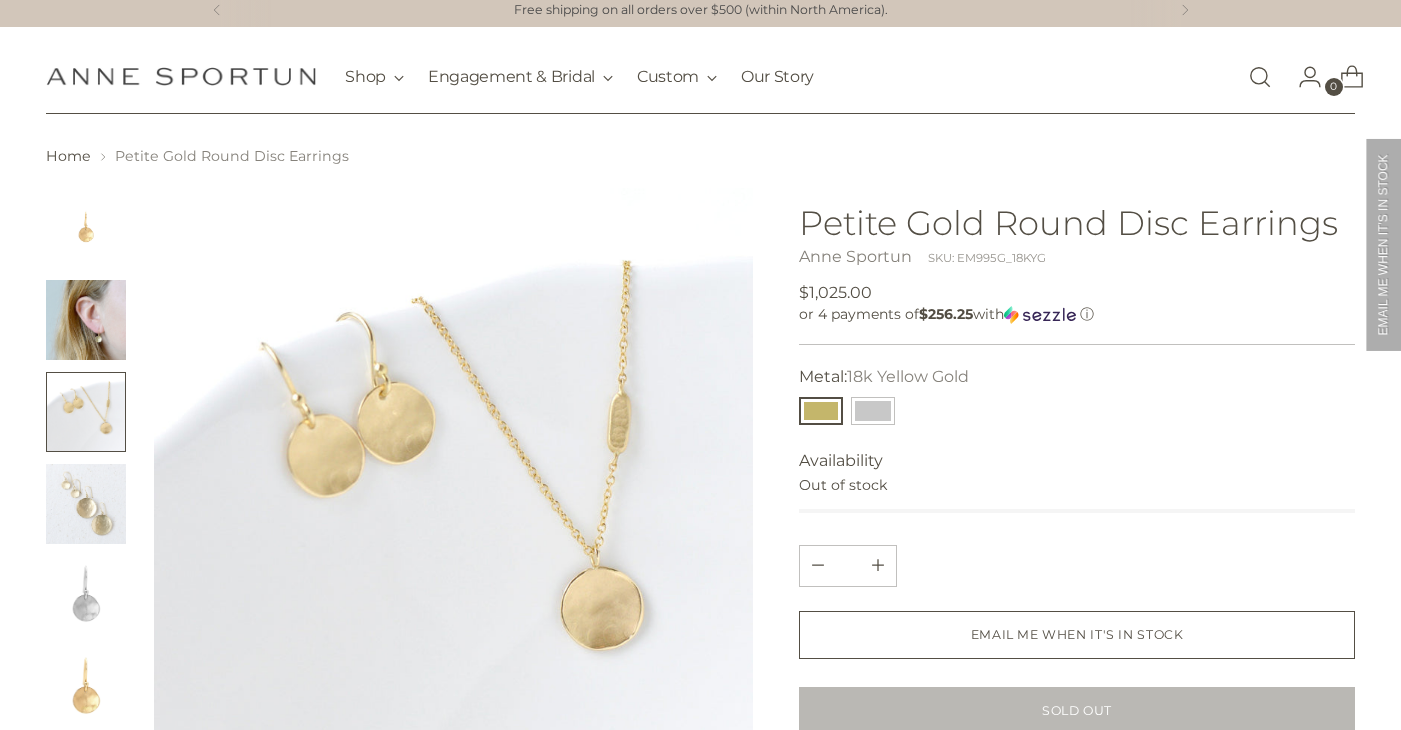 click at bounding box center (86, 320) 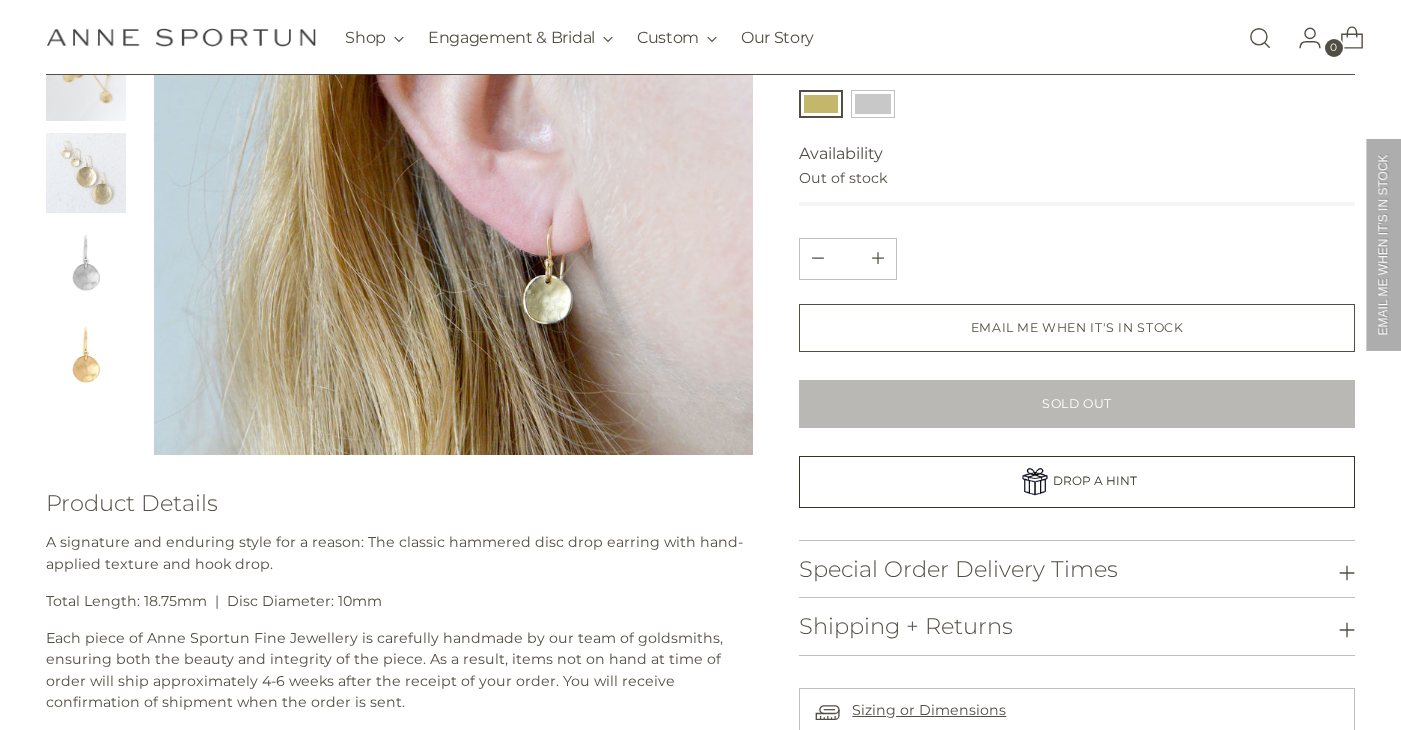 scroll, scrollTop: 405, scrollLeft: 0, axis: vertical 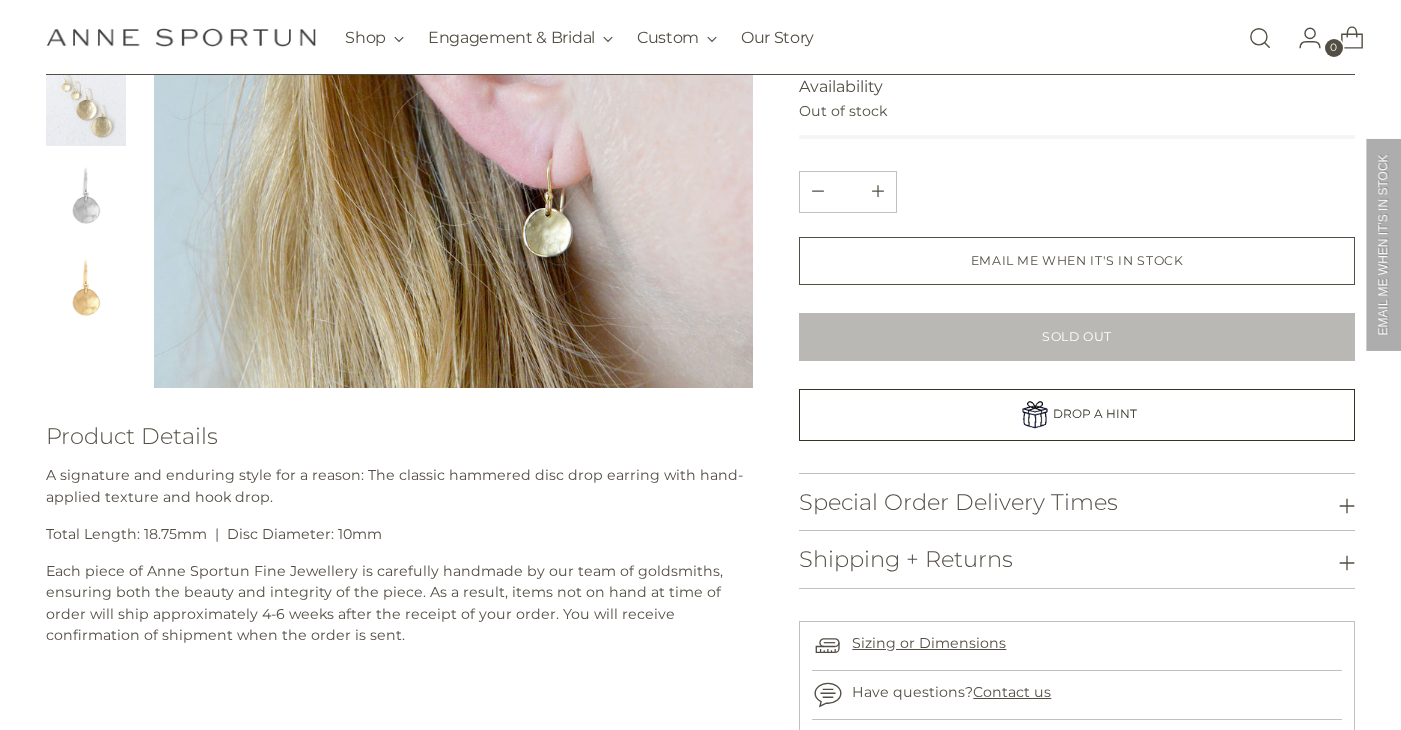 click on "A signature and enduring style for a reason: The classic hammered disc drop earring with hand-applied texture and hook drop." at bounding box center (399, 486) 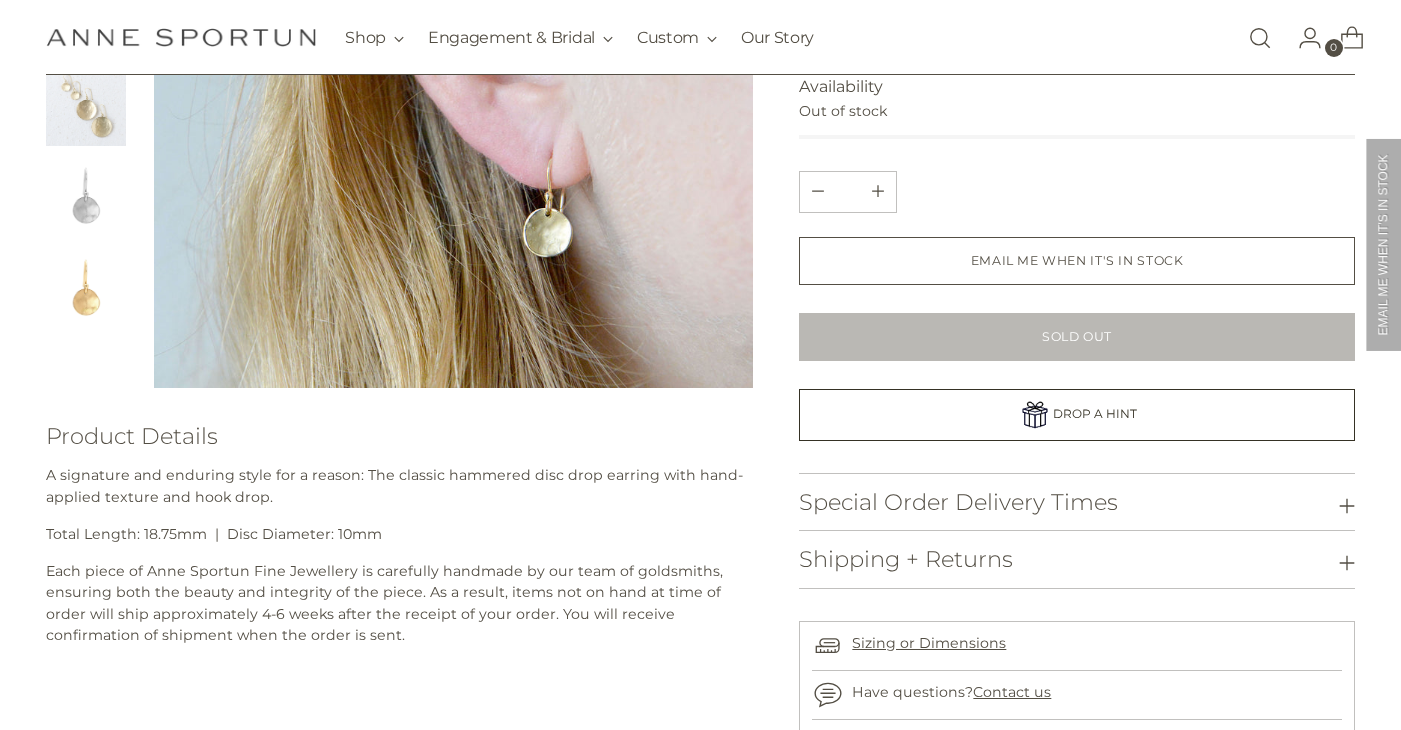 click on "A signature and enduring style for a reason: The classic hammered disc drop earring with hand-applied texture and hook drop." at bounding box center [399, 486] 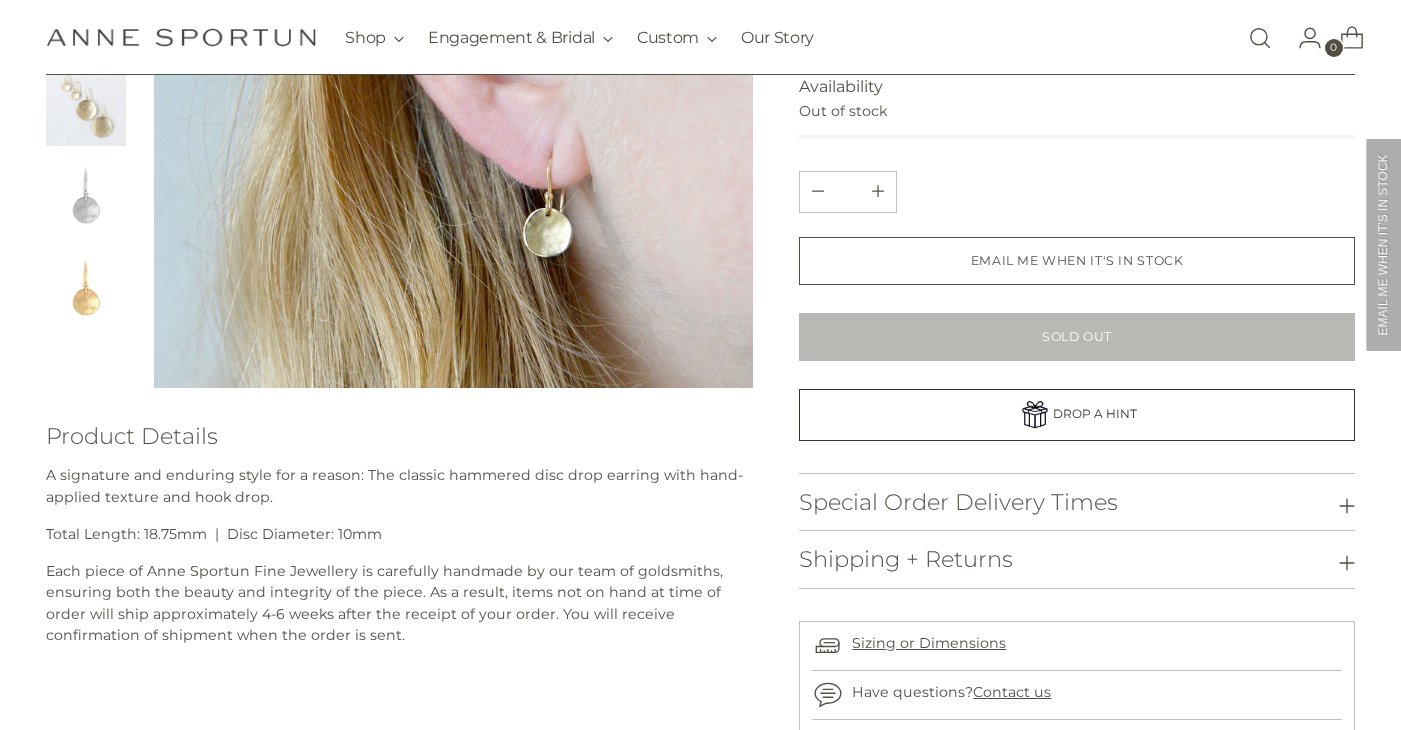 click on "A signature and enduring style for a reason: The classic hammered disc drop earring with hand-applied texture and hook drop." at bounding box center [399, 486] 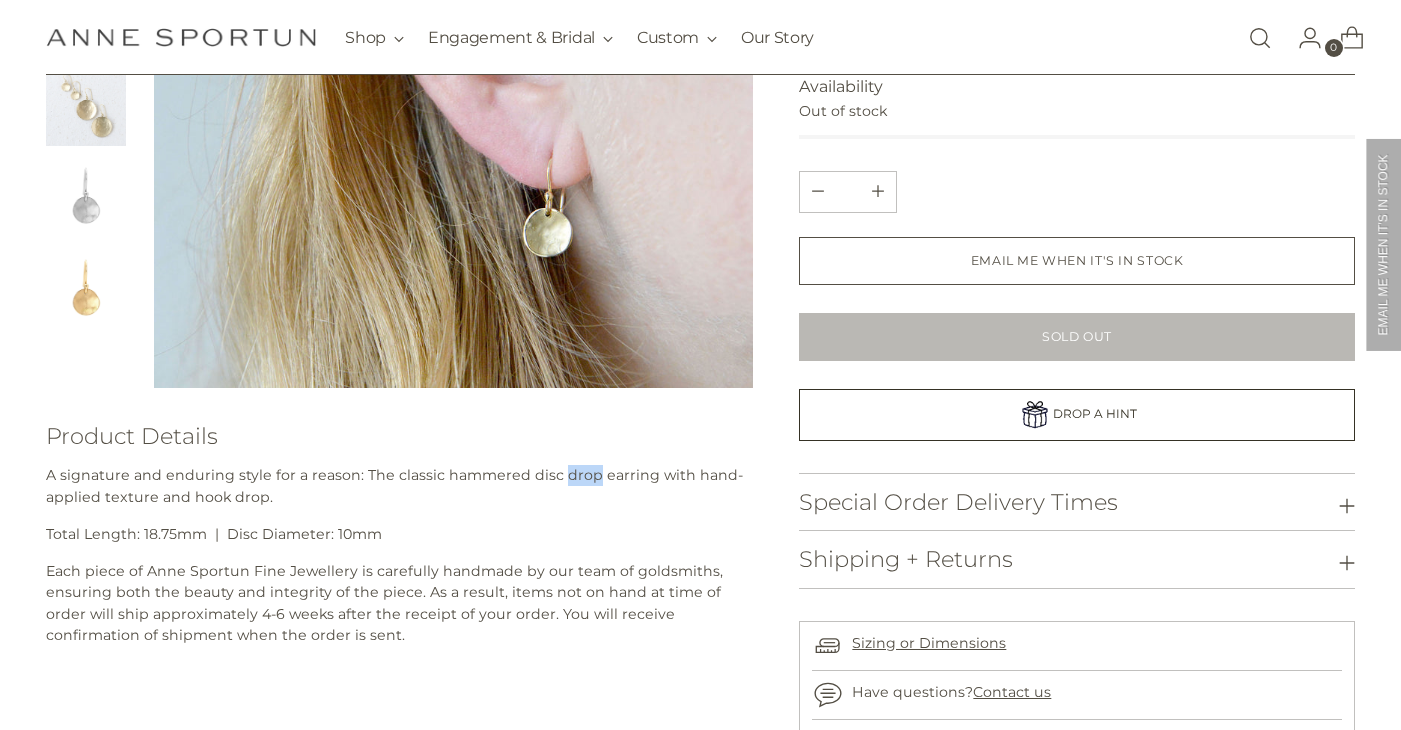 click on "A signature and enduring style for a reason: The classic hammered disc drop earring with hand-applied texture and hook drop." at bounding box center (399, 486) 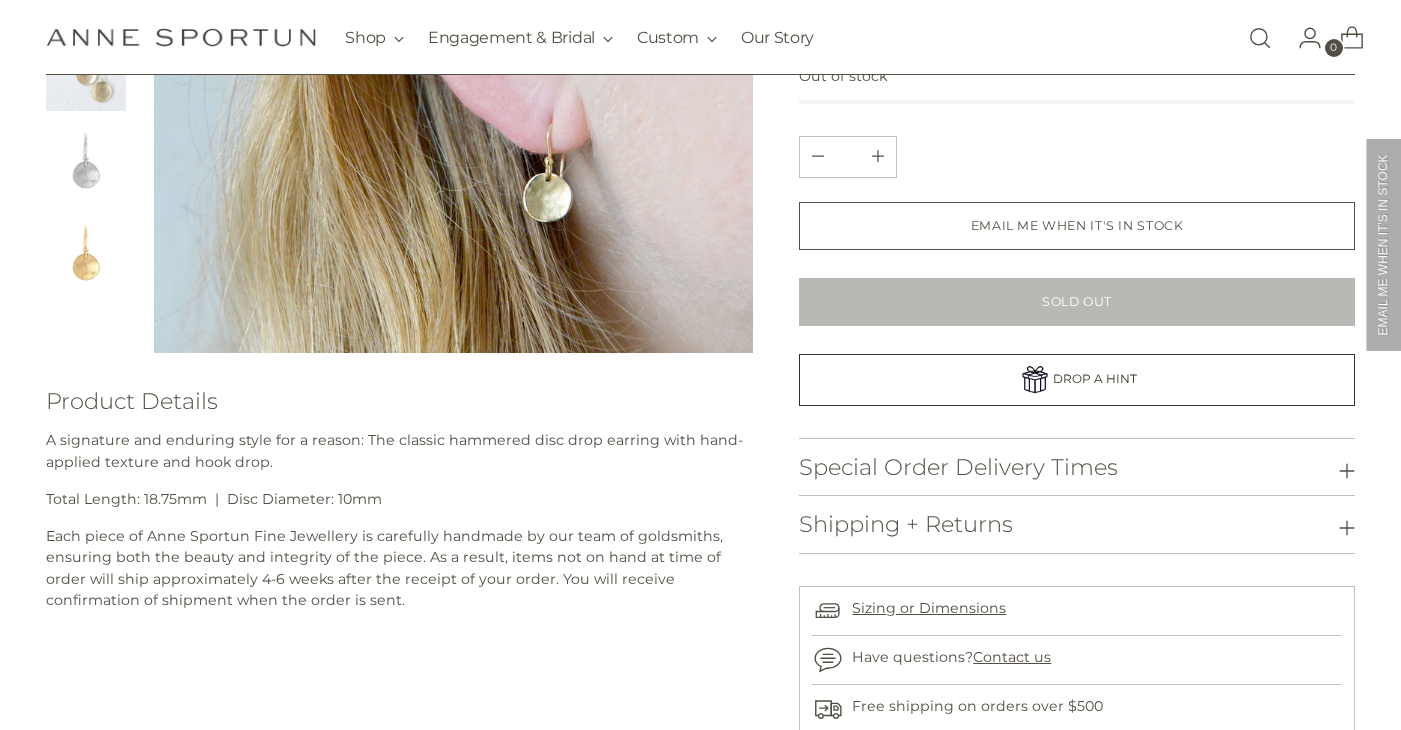 scroll, scrollTop: 436, scrollLeft: 0, axis: vertical 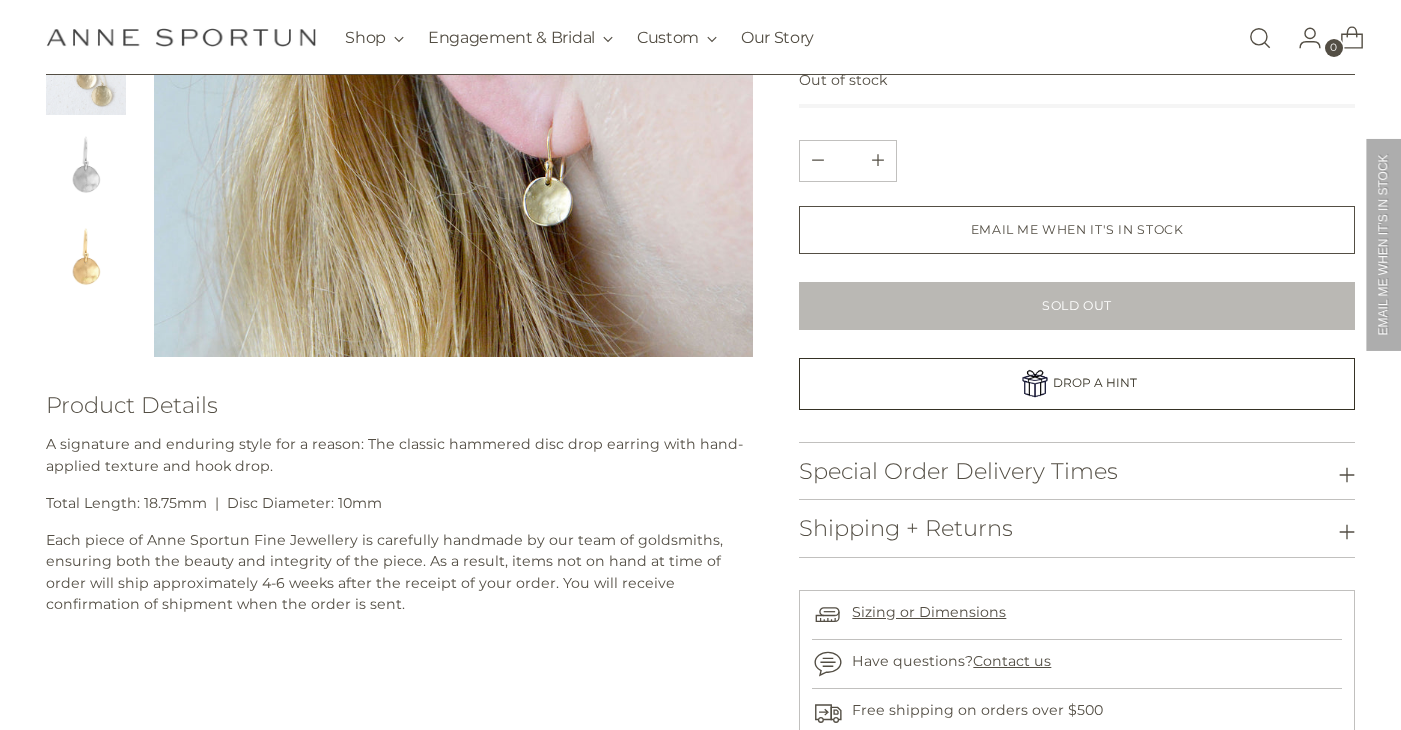 click on "Each piece of Anne Sportun Fine Jewellery is carefully handmade by our team of goldsmiths, ensuring both the beauty and integrity of the piece. As a result, items not on hand at time of order will ship approximately 4-6 weeks after the receipt of your order. You will receive confirmation of shipment when the order is sent." at bounding box center (399, 572) 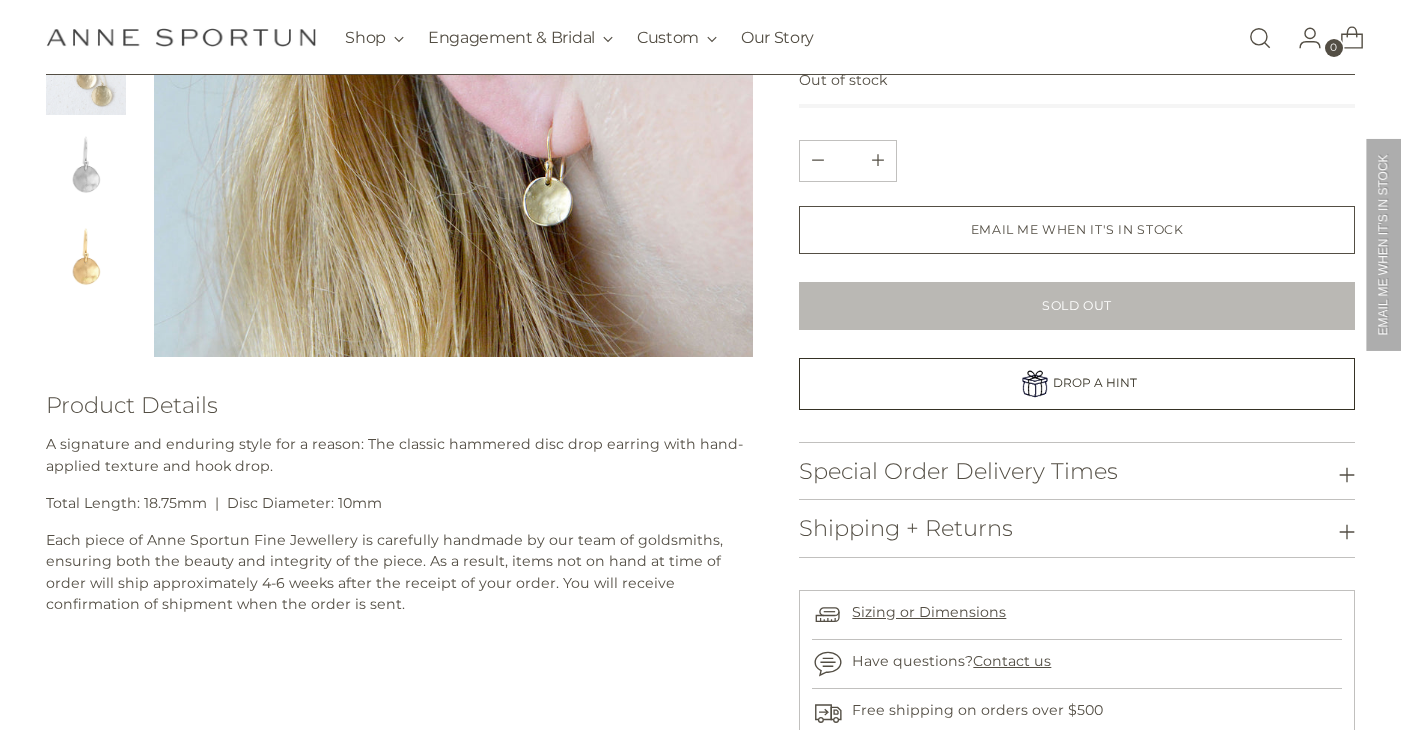 click on "Each piece of Anne Sportun Fine Jewellery is carefully handmade by our team of goldsmiths, ensuring both the beauty and integrity of the piece. As a result, items not on hand at time of order will ship approximately 4-6 weeks after the receipt of your order. You will receive confirmation of shipment when the order is sent." at bounding box center [399, 572] 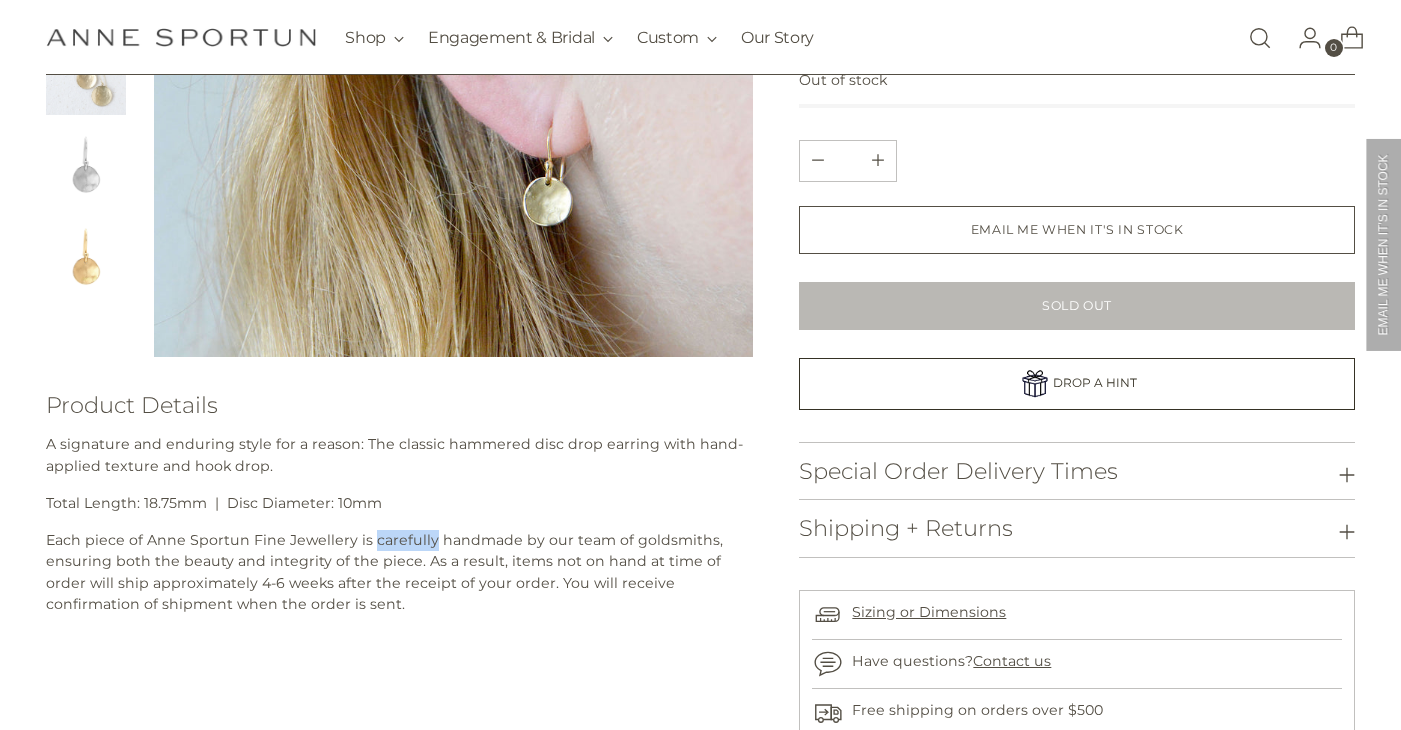 click on "Each piece of Anne Sportun Fine Jewellery is carefully handmade by our team of goldsmiths, ensuring both the beauty and integrity of the piece. As a result, items not on hand at time of order will ship approximately 4-6 weeks after the receipt of your order. You will receive confirmation of shipment when the order is sent." at bounding box center [399, 572] 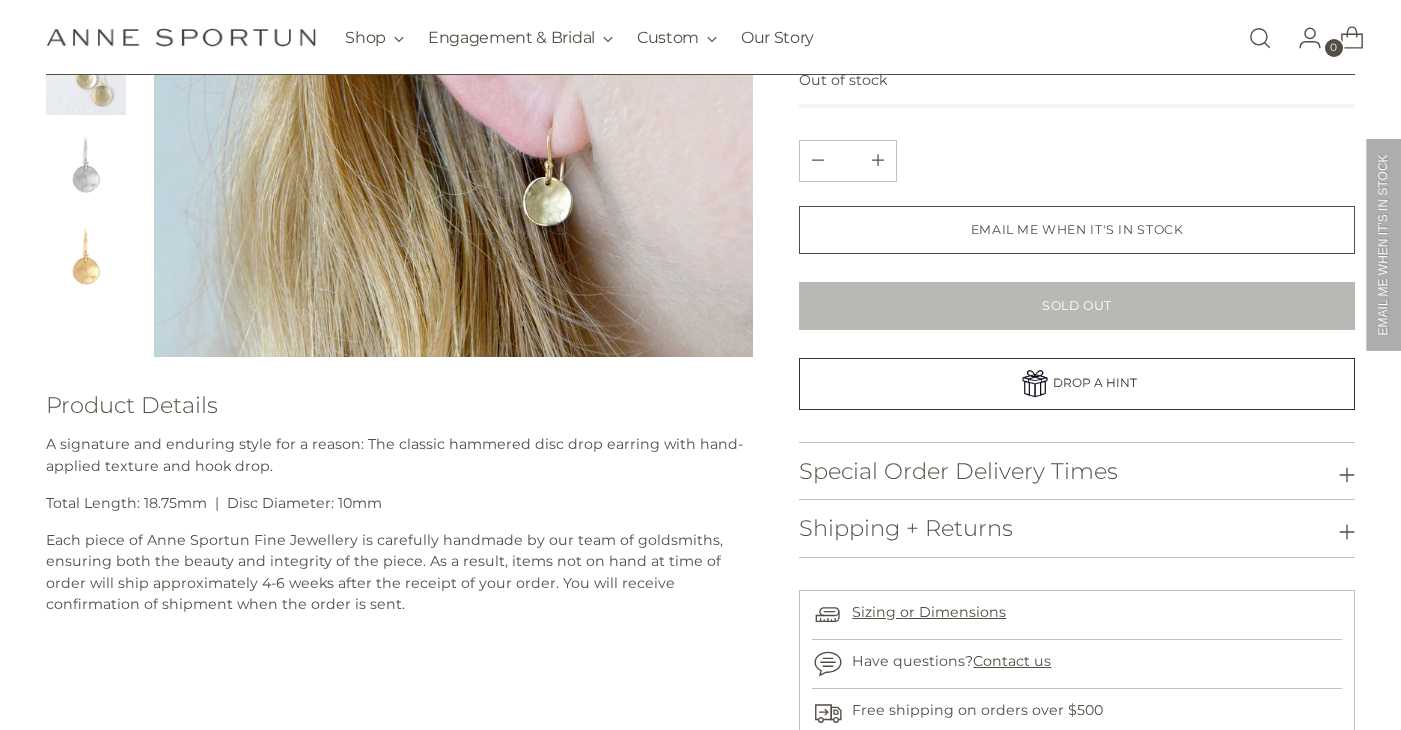 click on "Each piece of Anne Sportun Fine Jewellery is carefully handmade by our team of goldsmiths, ensuring both the beauty and integrity of the piece. As a result, items not on hand at time of order will ship approximately 4-6 weeks after the receipt of your order. You will receive confirmation of shipment when the order is sent." at bounding box center [399, 572] 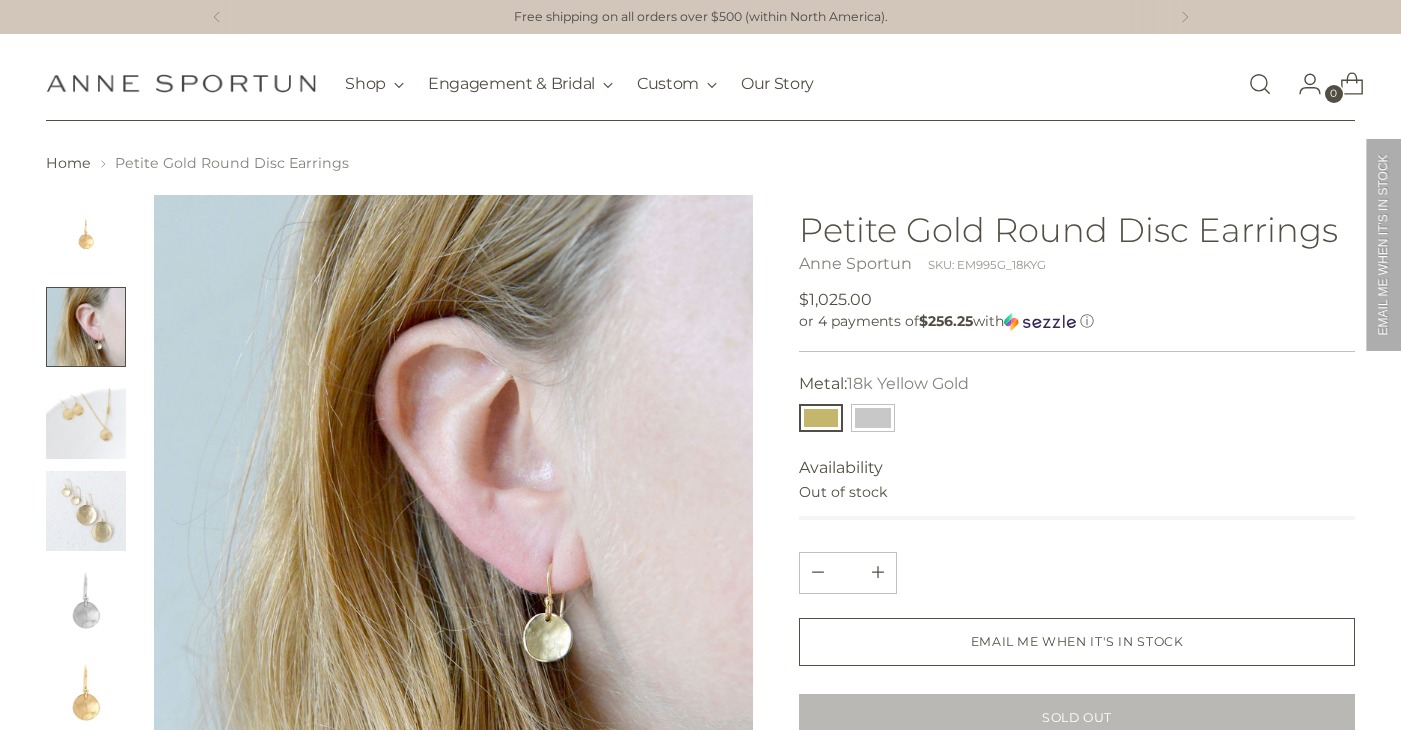 scroll, scrollTop: 38, scrollLeft: 0, axis: vertical 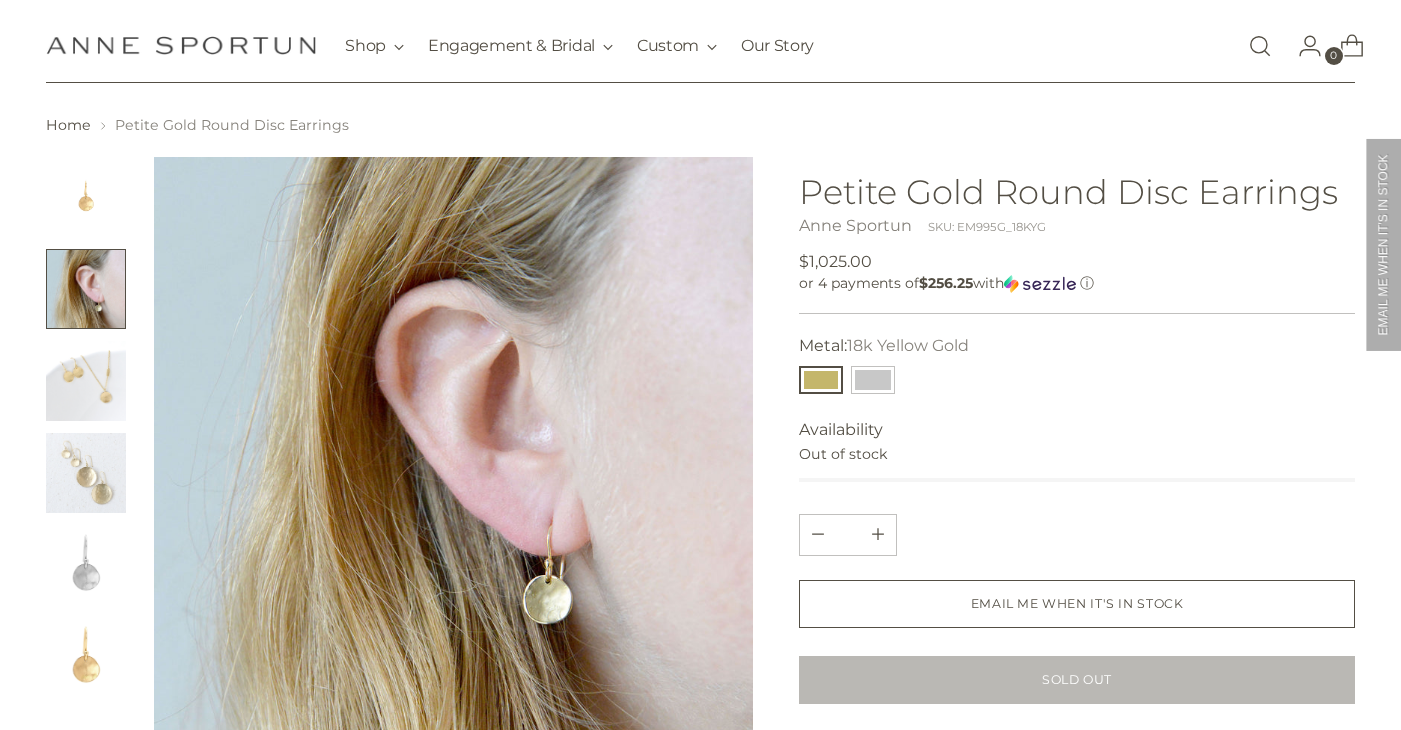 click at bounding box center [86, 473] 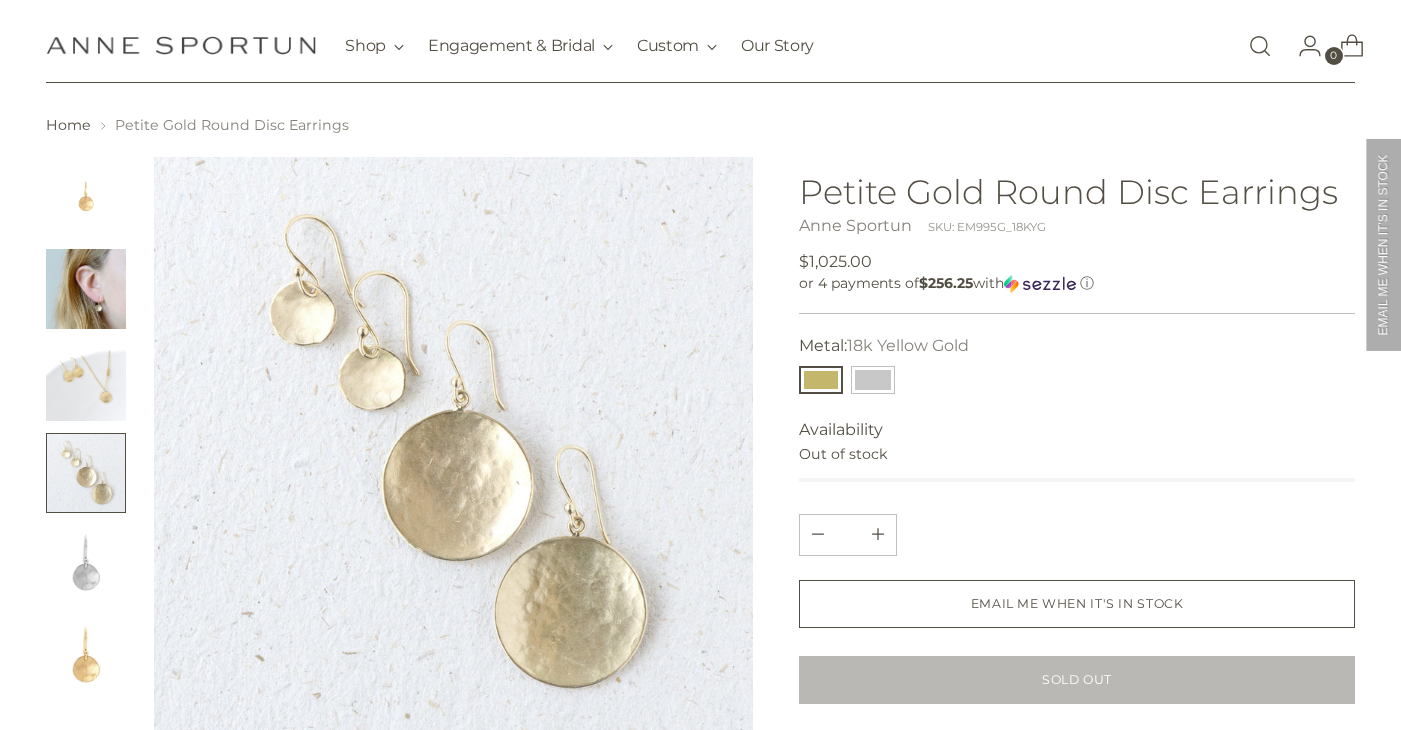 click at bounding box center (86, 381) 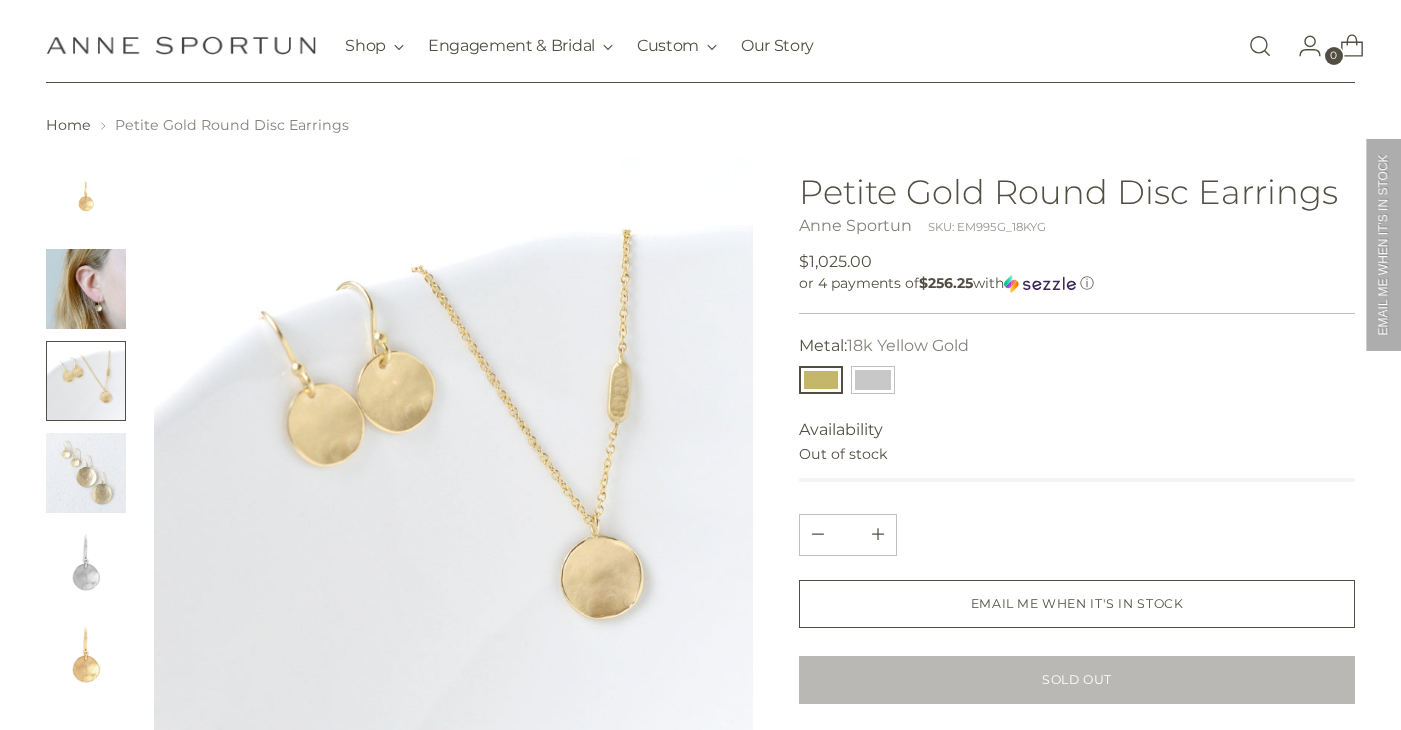 click at bounding box center [86, 289] 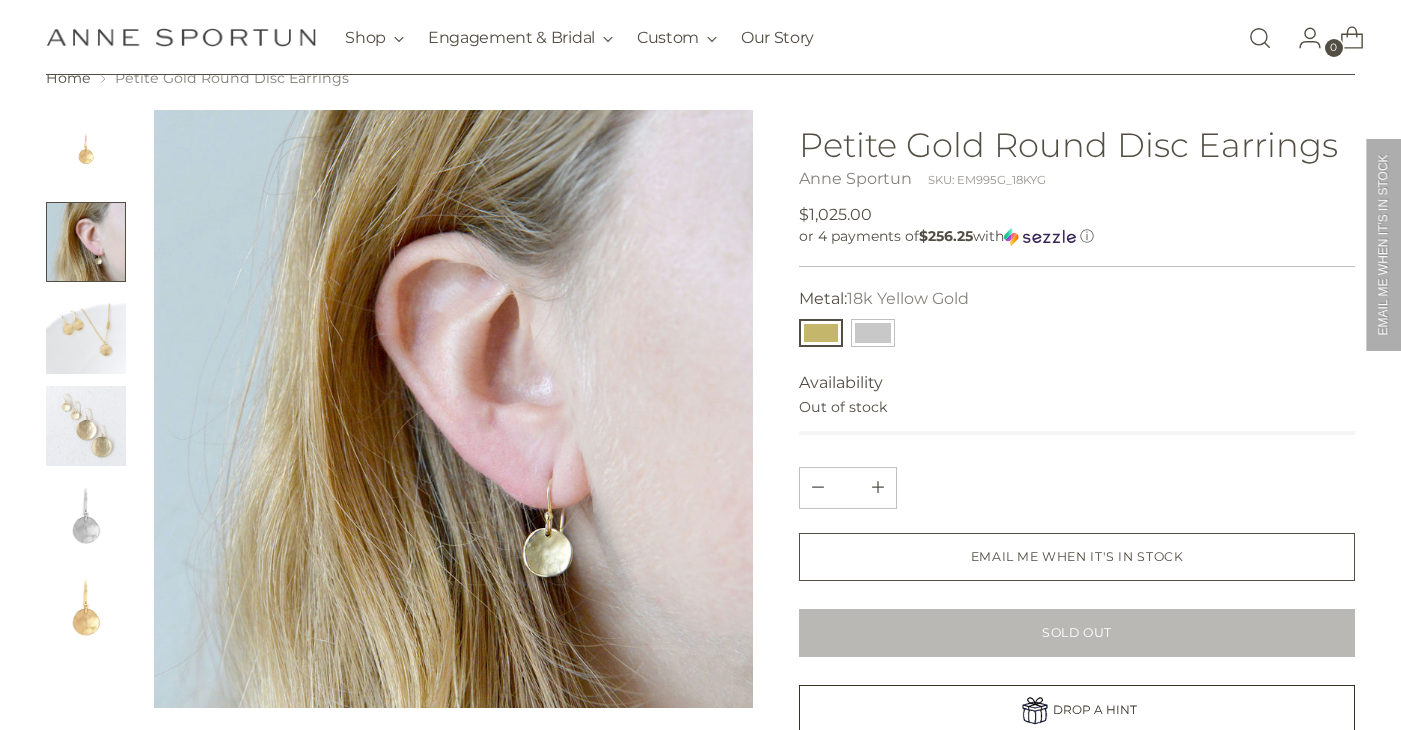 scroll, scrollTop: 86, scrollLeft: 0, axis: vertical 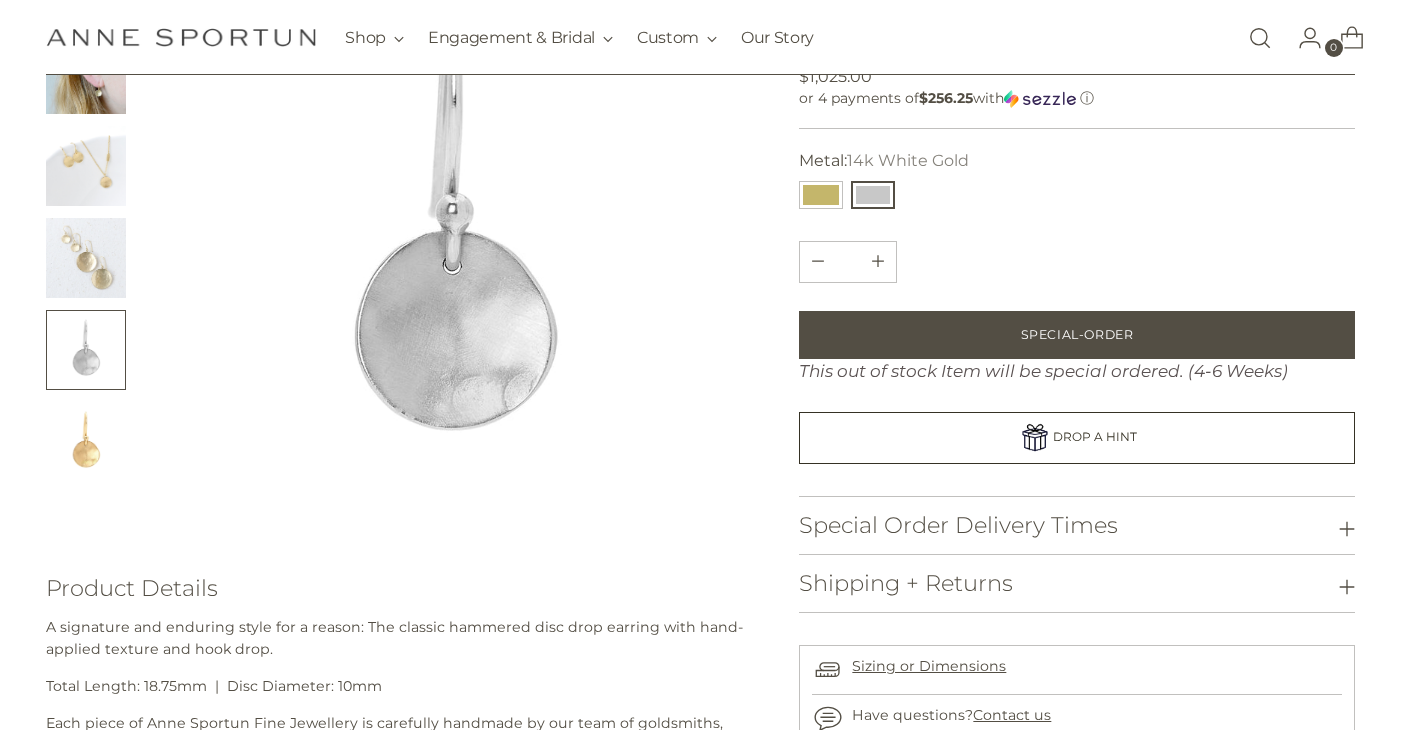 click at bounding box center [86, 258] 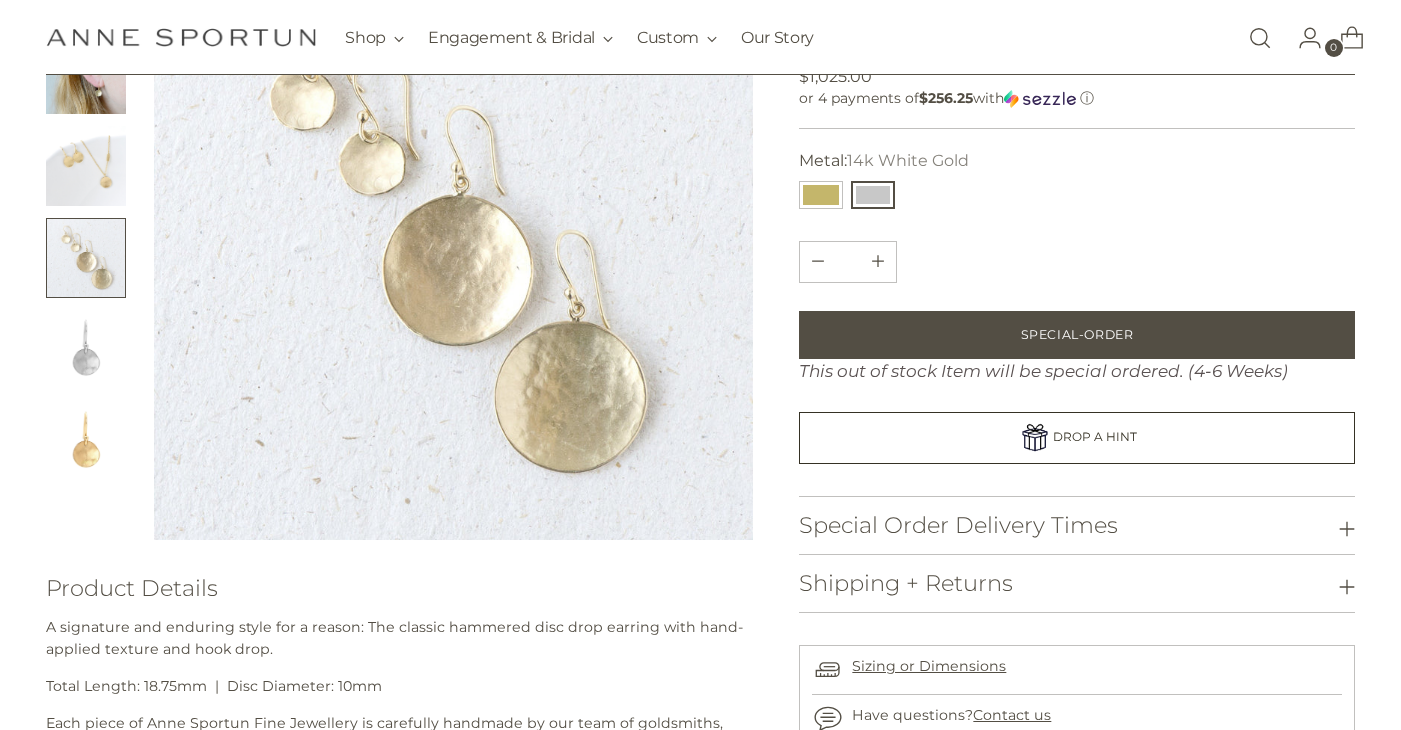 click at bounding box center [86, 212] 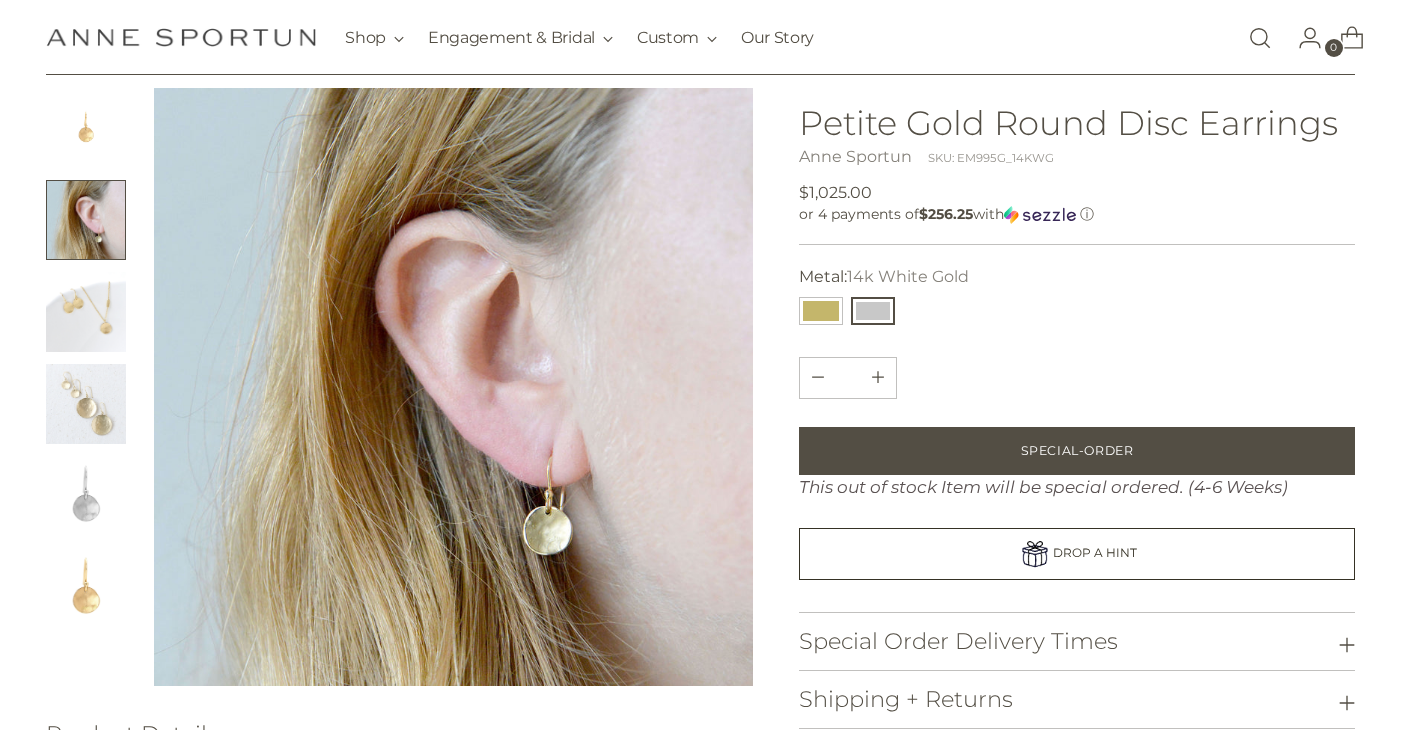 scroll, scrollTop: 0, scrollLeft: 0, axis: both 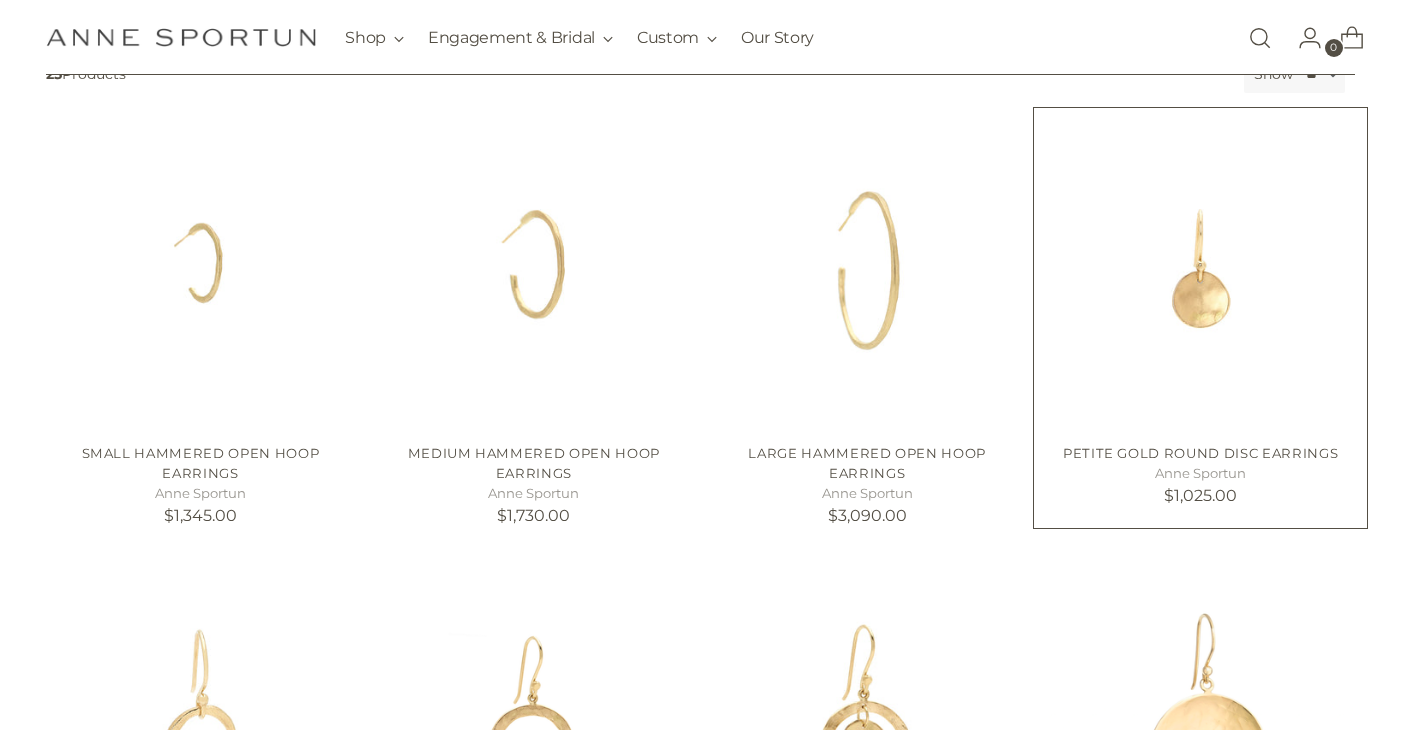 click at bounding box center [0, 0] 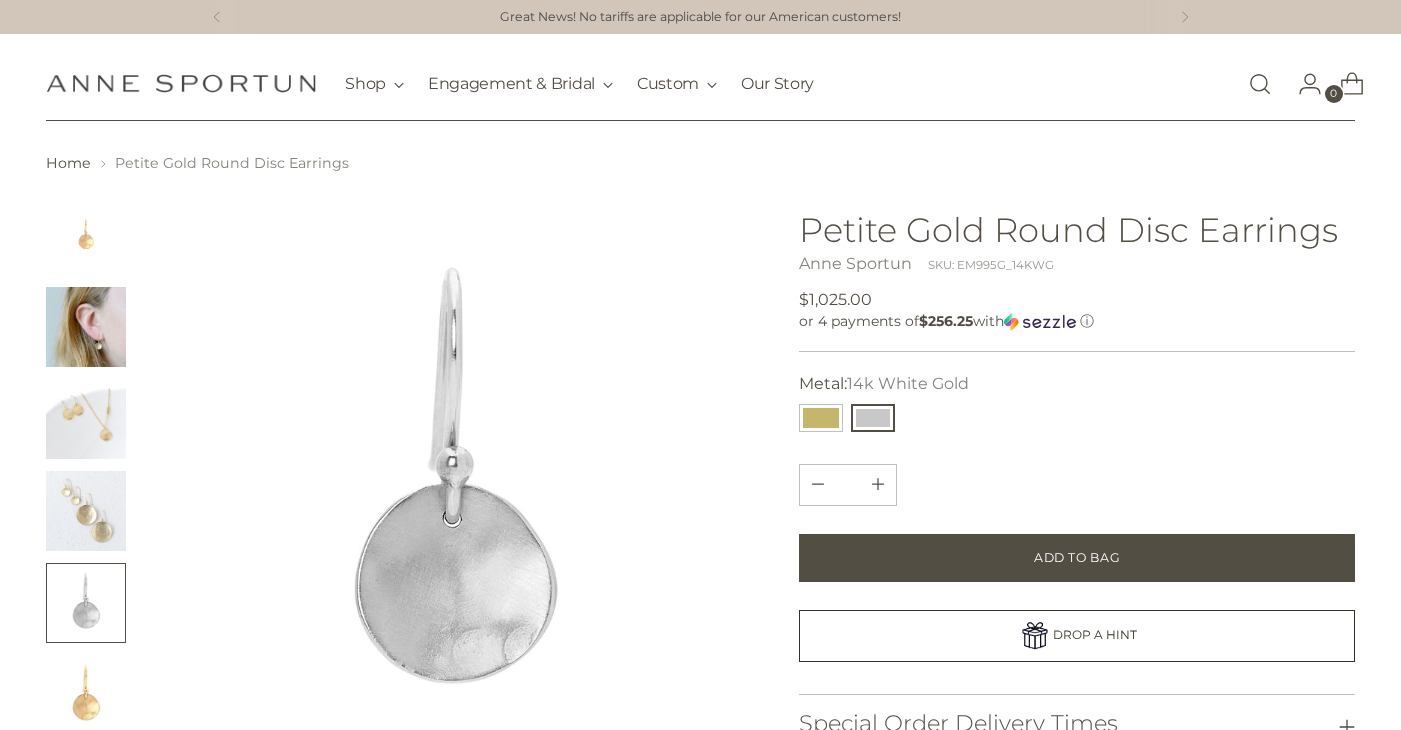 scroll, scrollTop: 0, scrollLeft: 0, axis: both 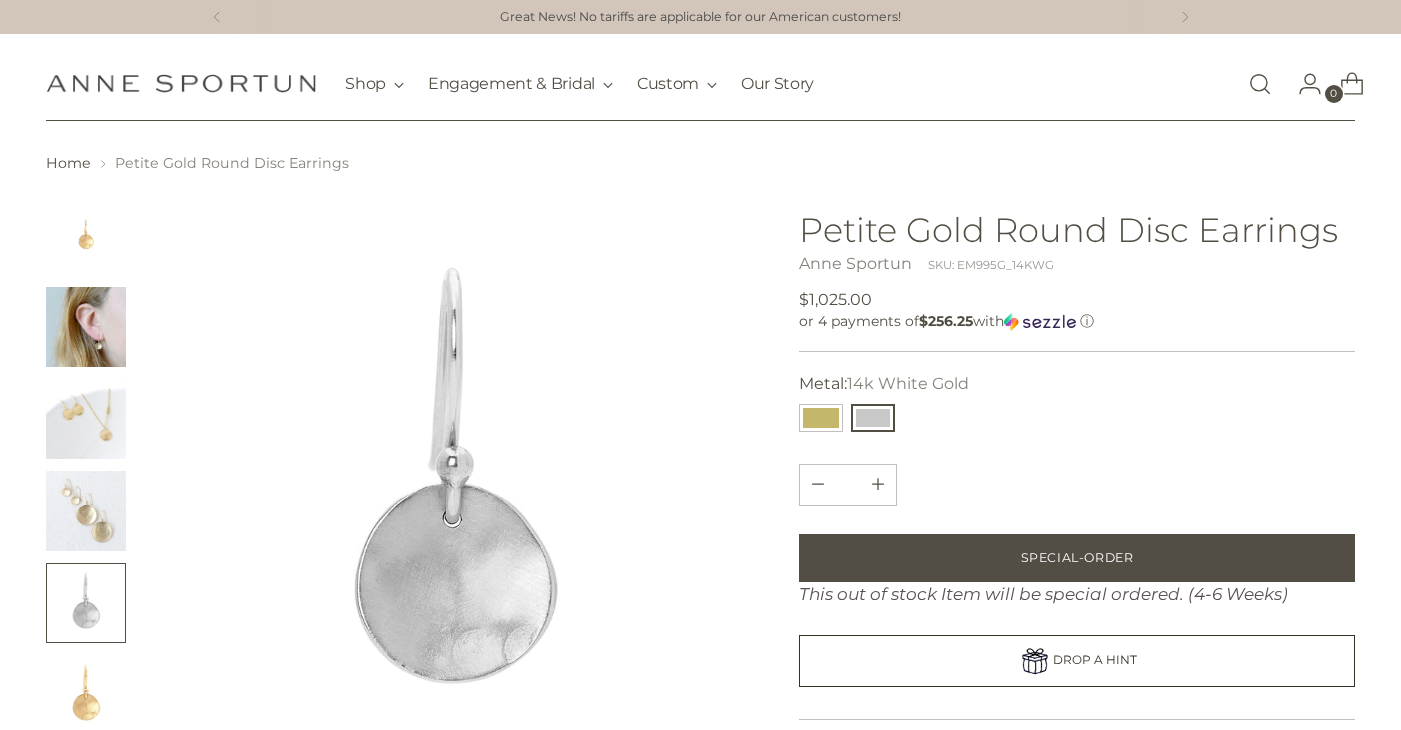 click at bounding box center [86, 419] 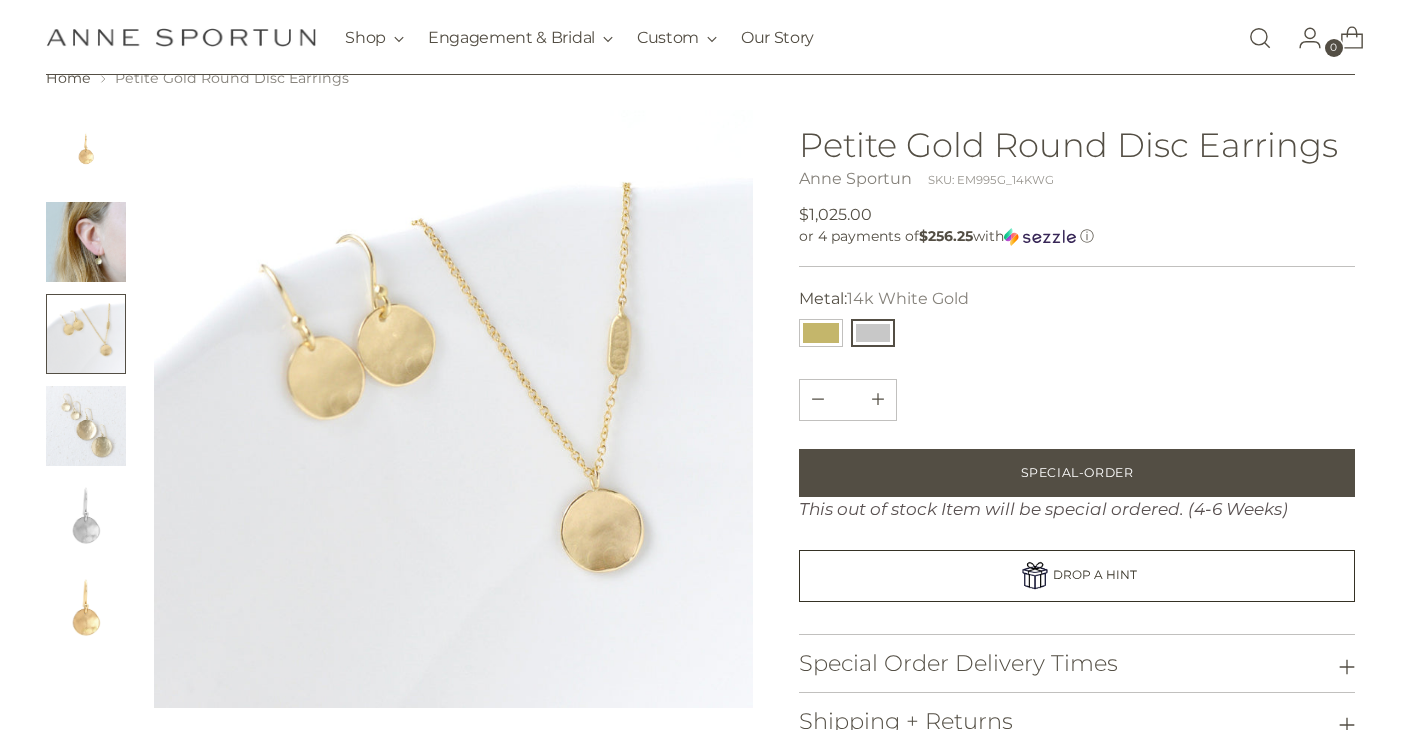 scroll, scrollTop: 88, scrollLeft: 0, axis: vertical 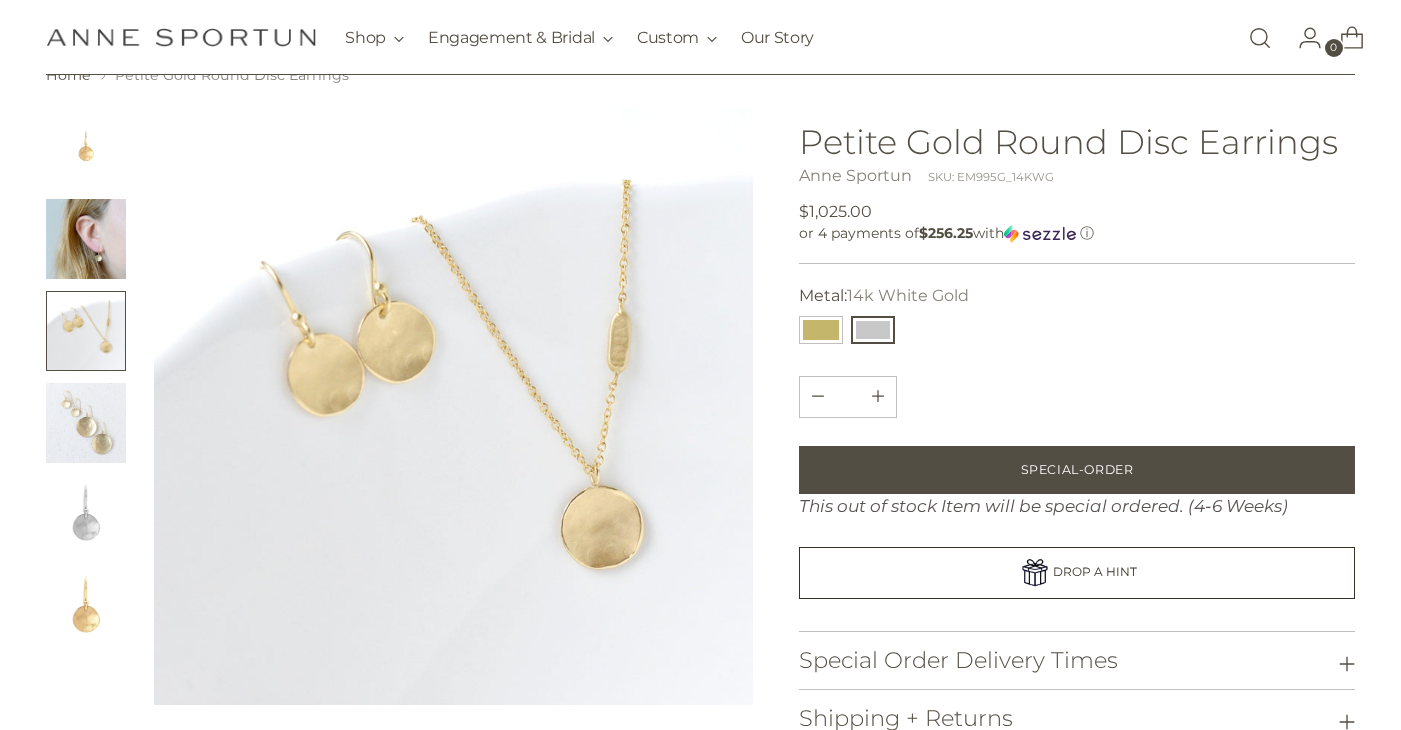 click at bounding box center (86, 239) 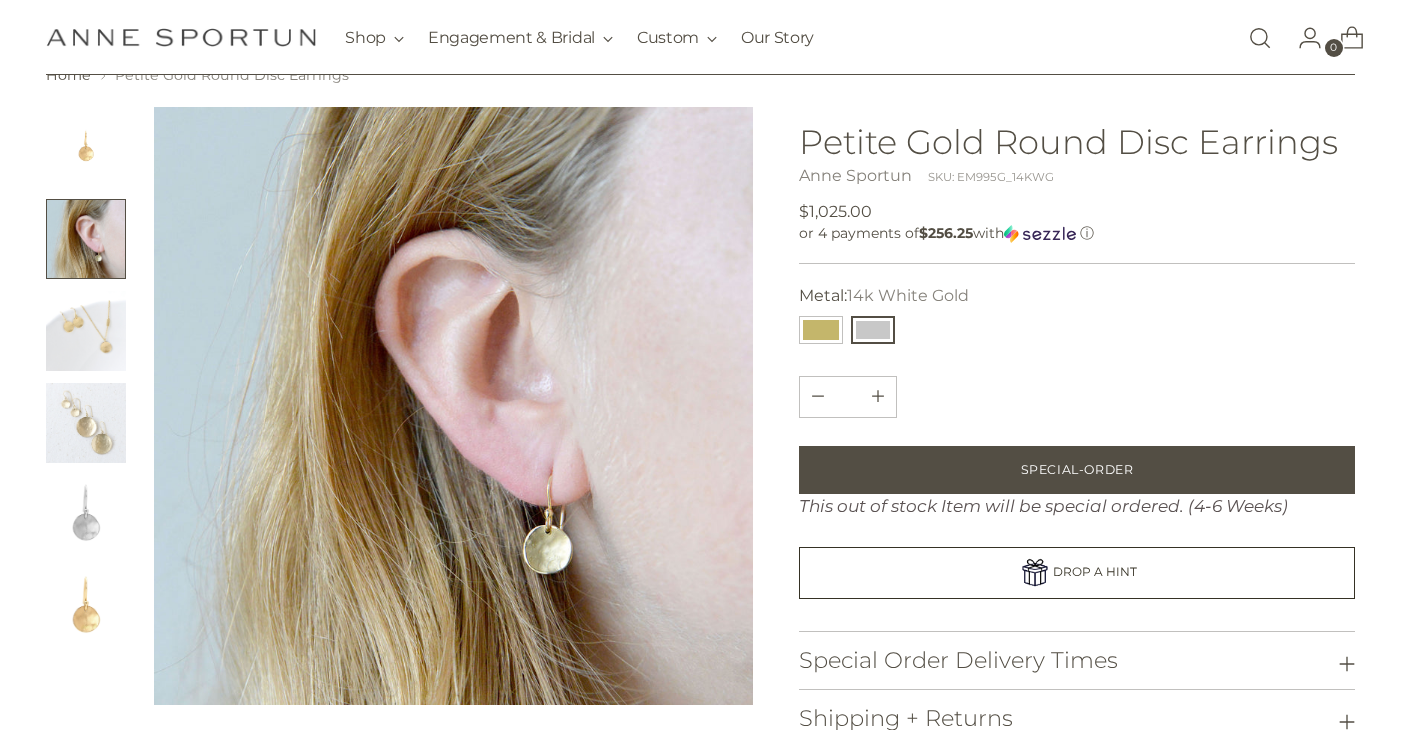click on "Metal:
14k White Gold" at bounding box center (1076, 296) 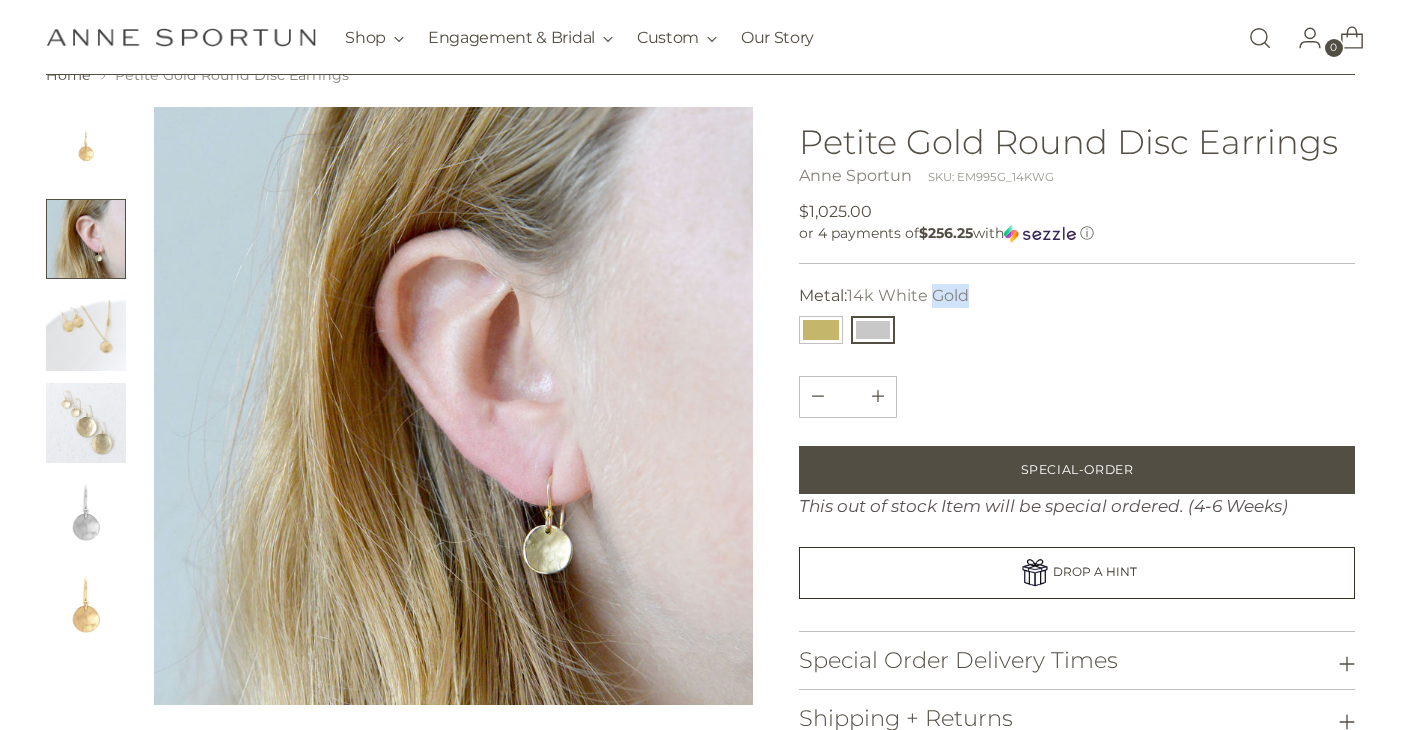click on "Metal:
14k White Gold" at bounding box center (1076, 296) 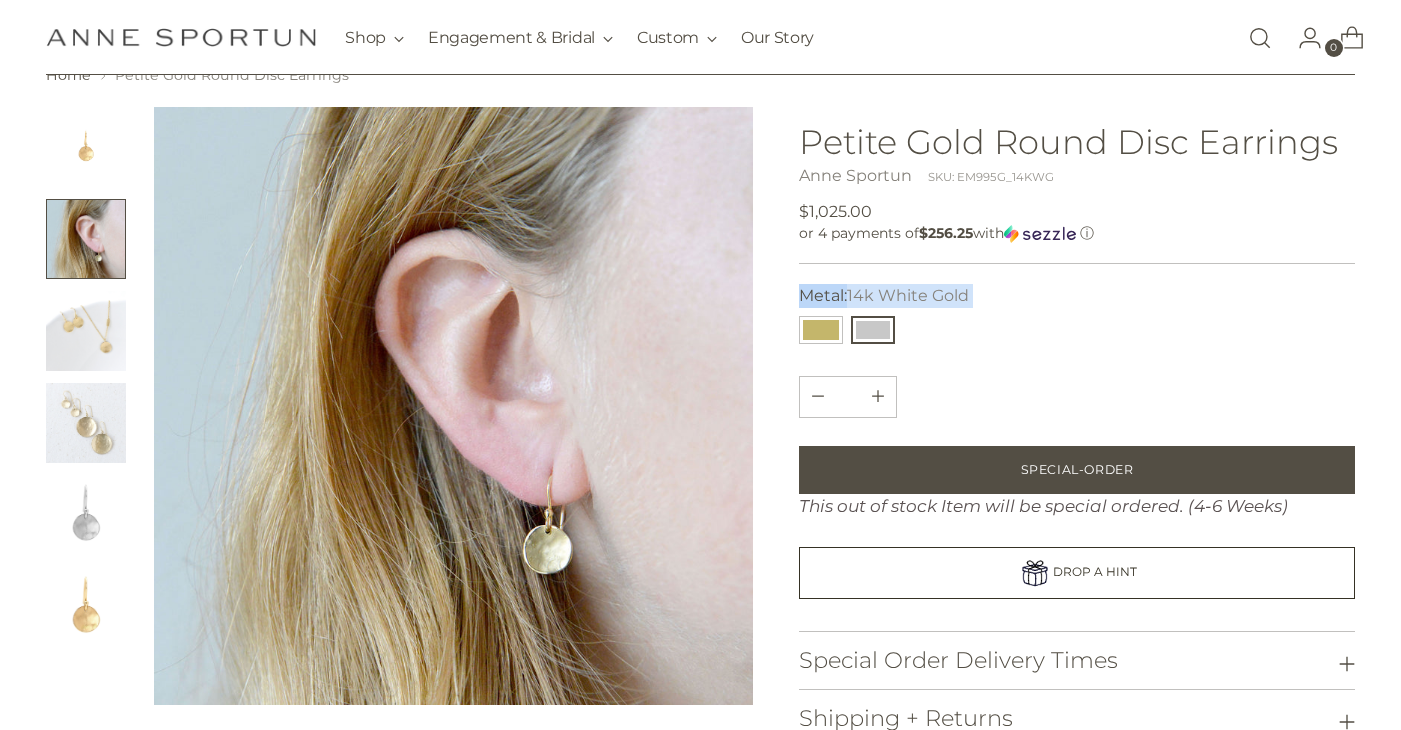 click on "Metal:
14k White Gold" at bounding box center [1076, 296] 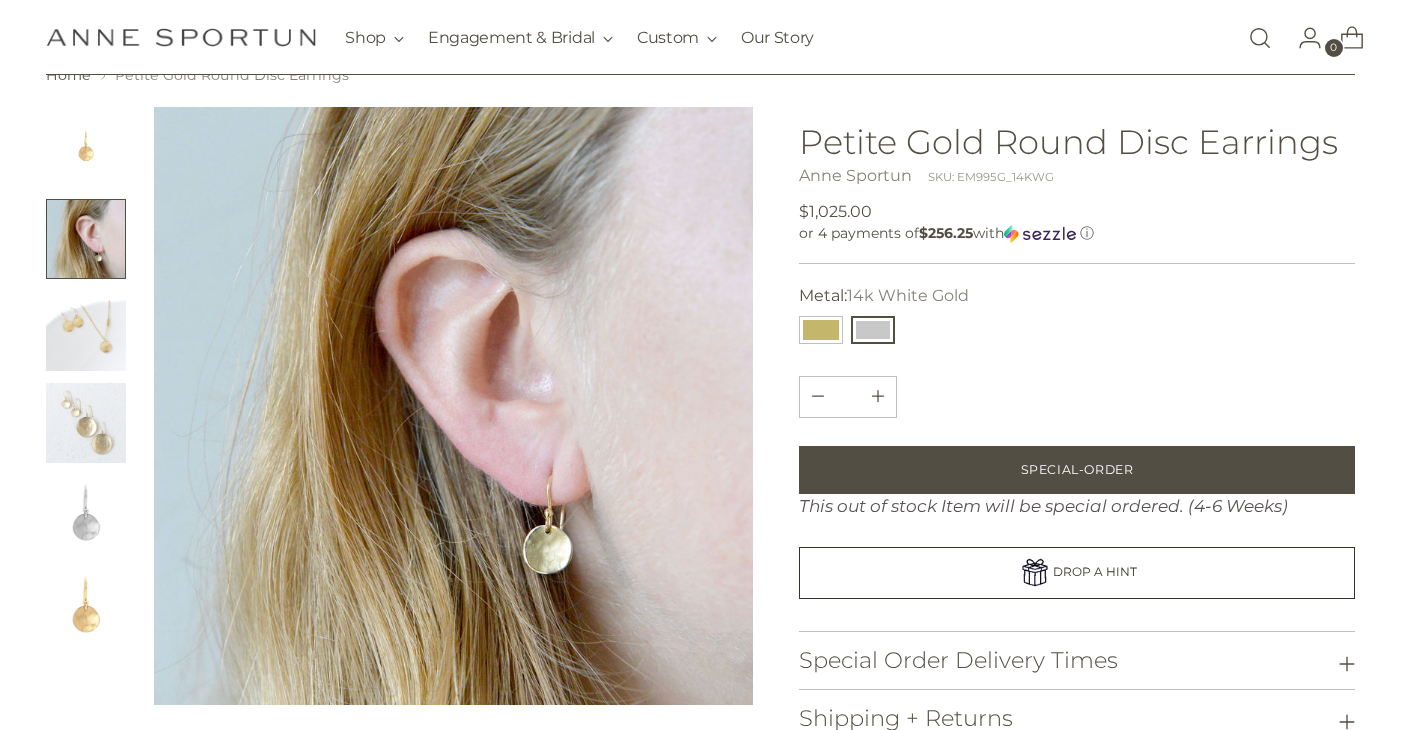 click on "Metal:
14k White Gold" at bounding box center [1076, 296] 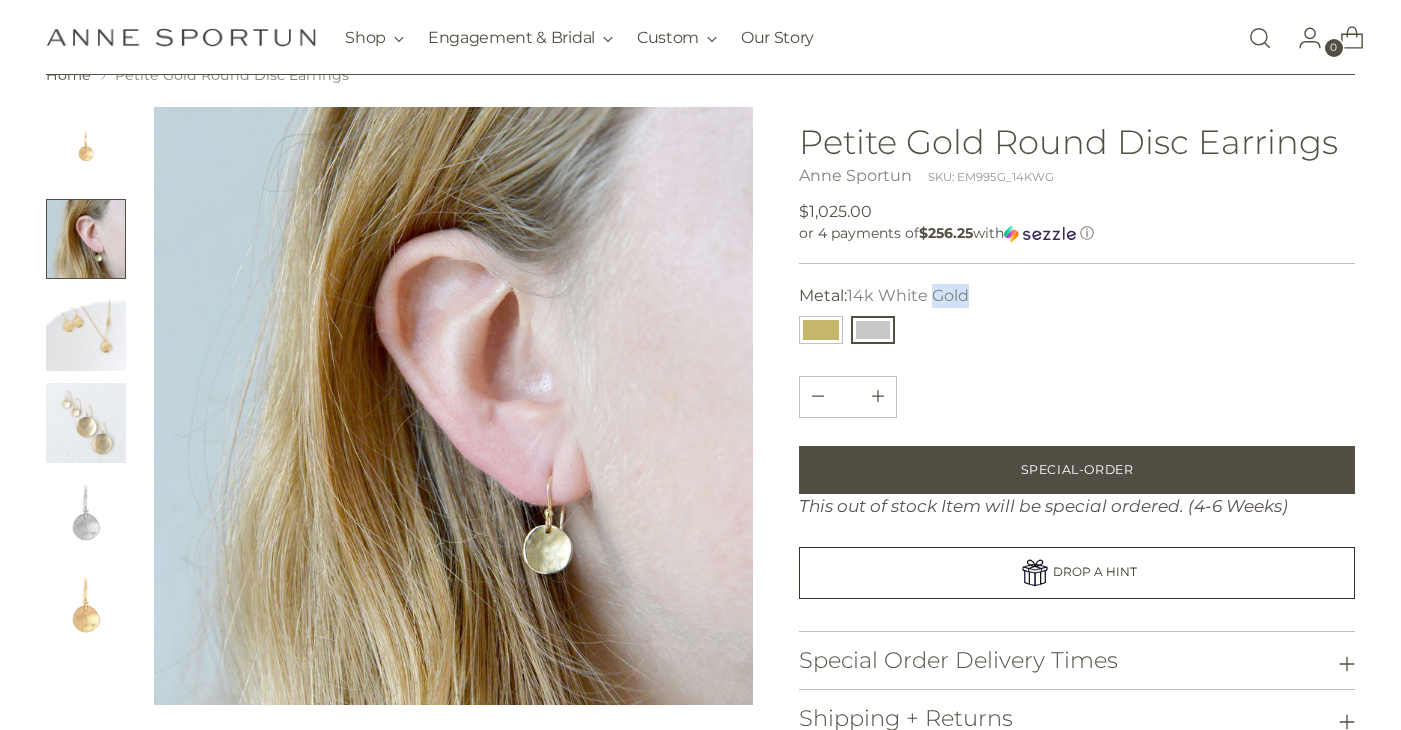 click on "Metal:
14k White Gold" at bounding box center [1076, 296] 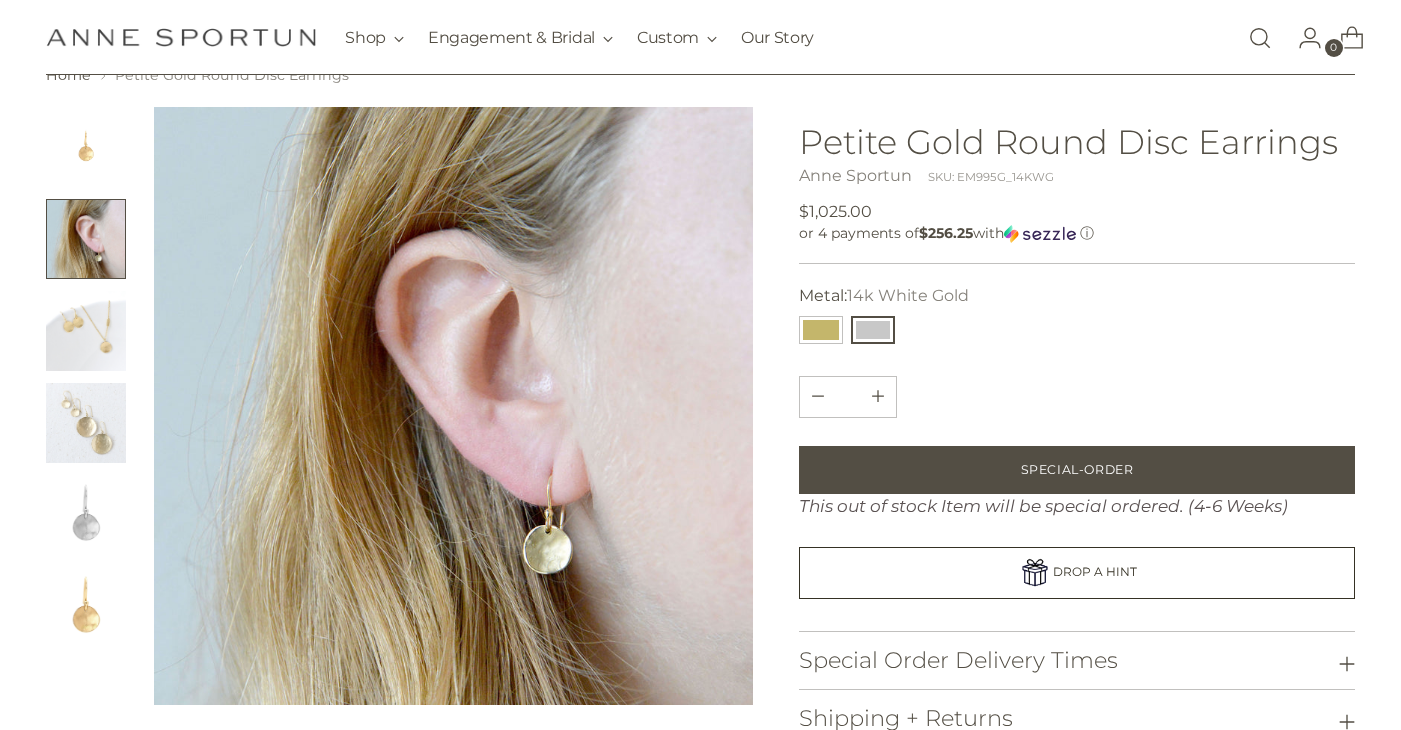 click at bounding box center [86, 331] 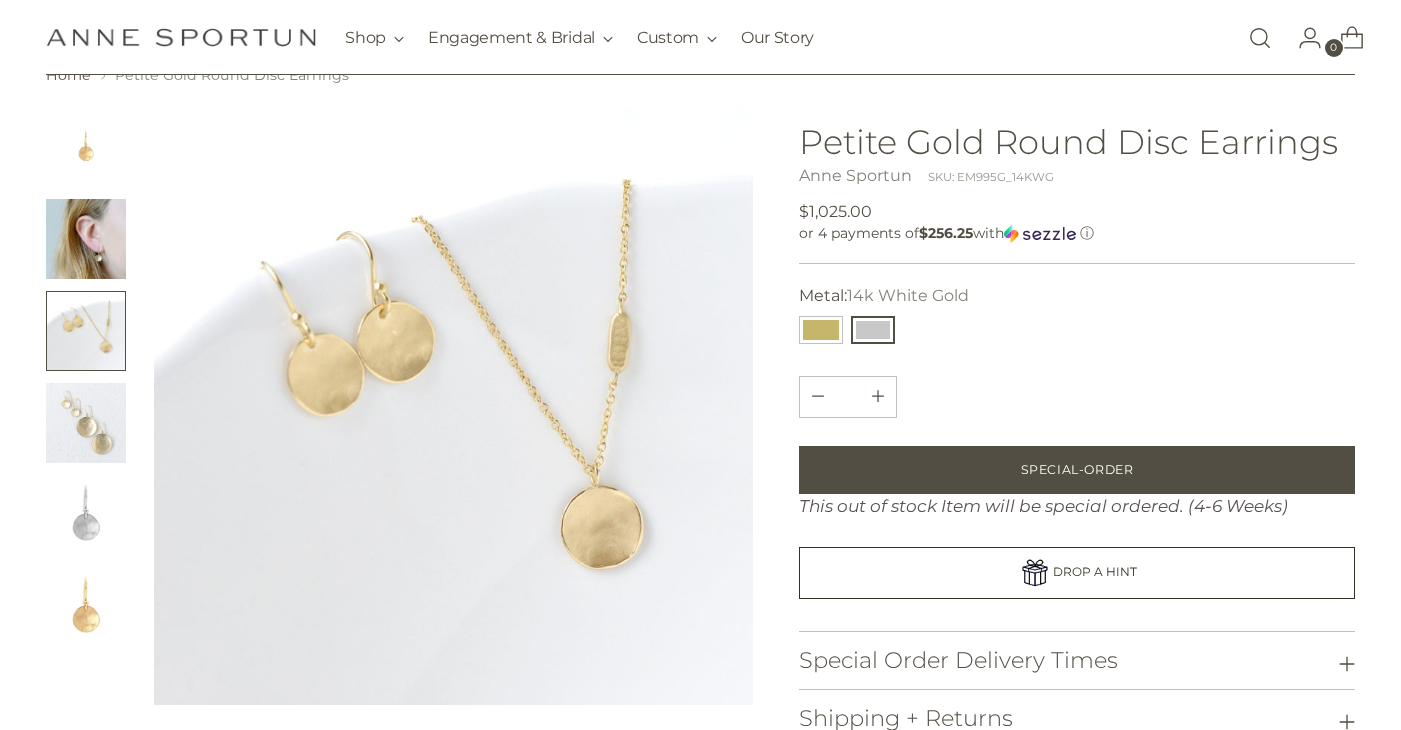 click at bounding box center [86, 239] 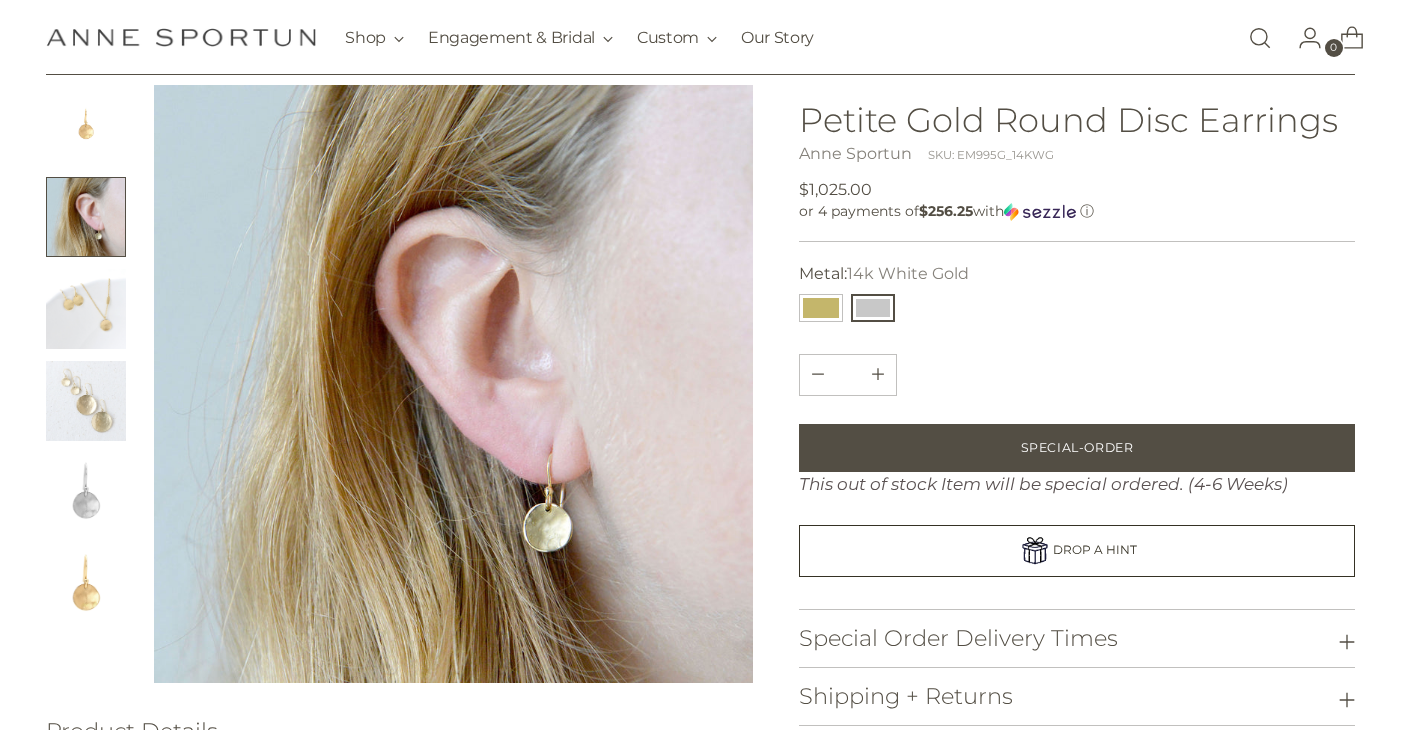 scroll, scrollTop: 109, scrollLeft: 0, axis: vertical 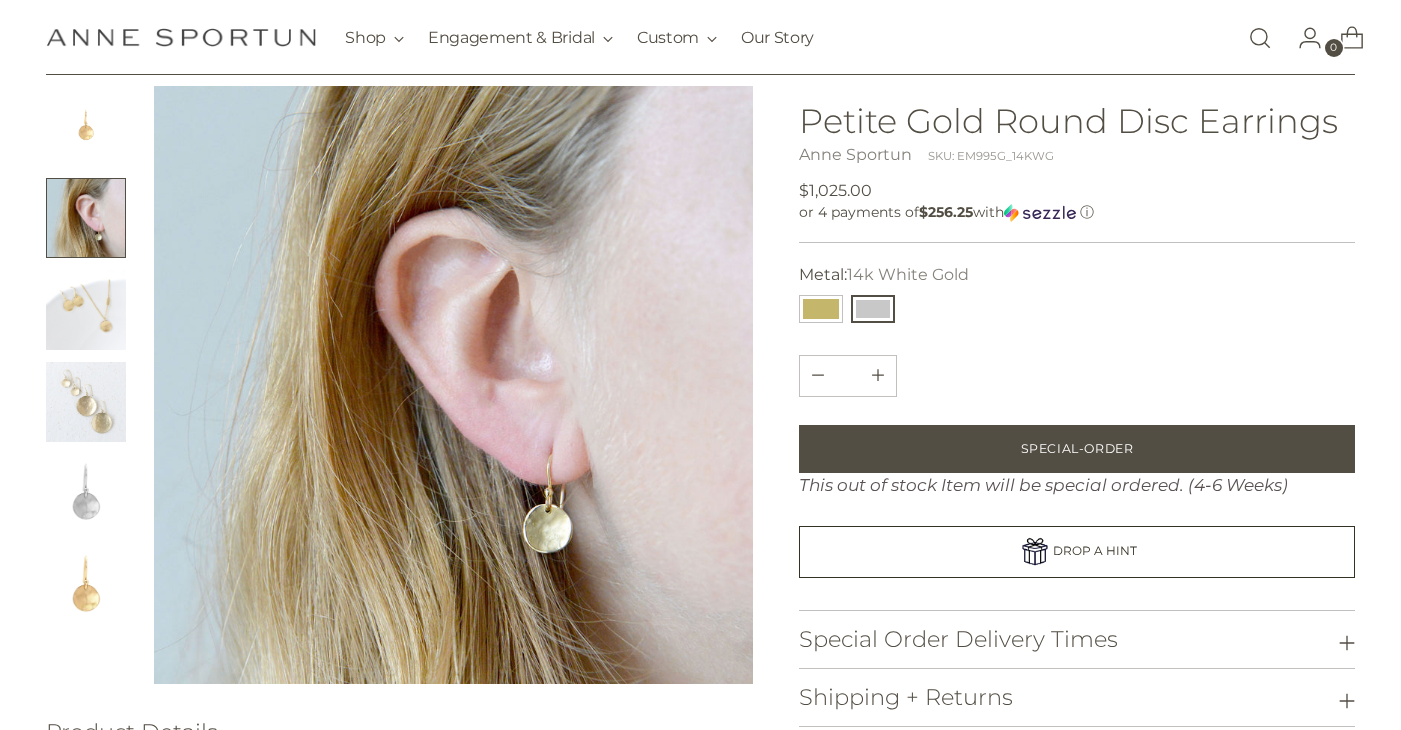 click at bounding box center (86, 494) 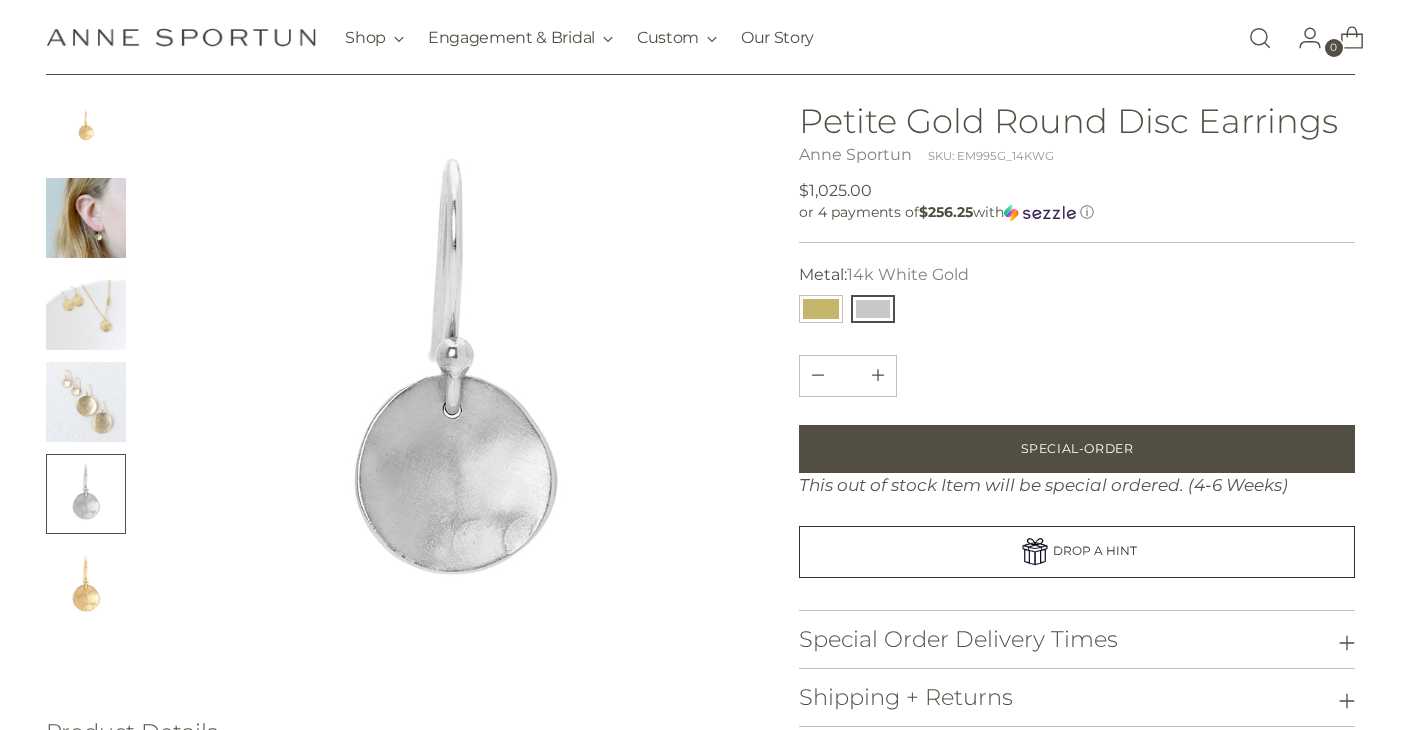 click at bounding box center [86, 218] 